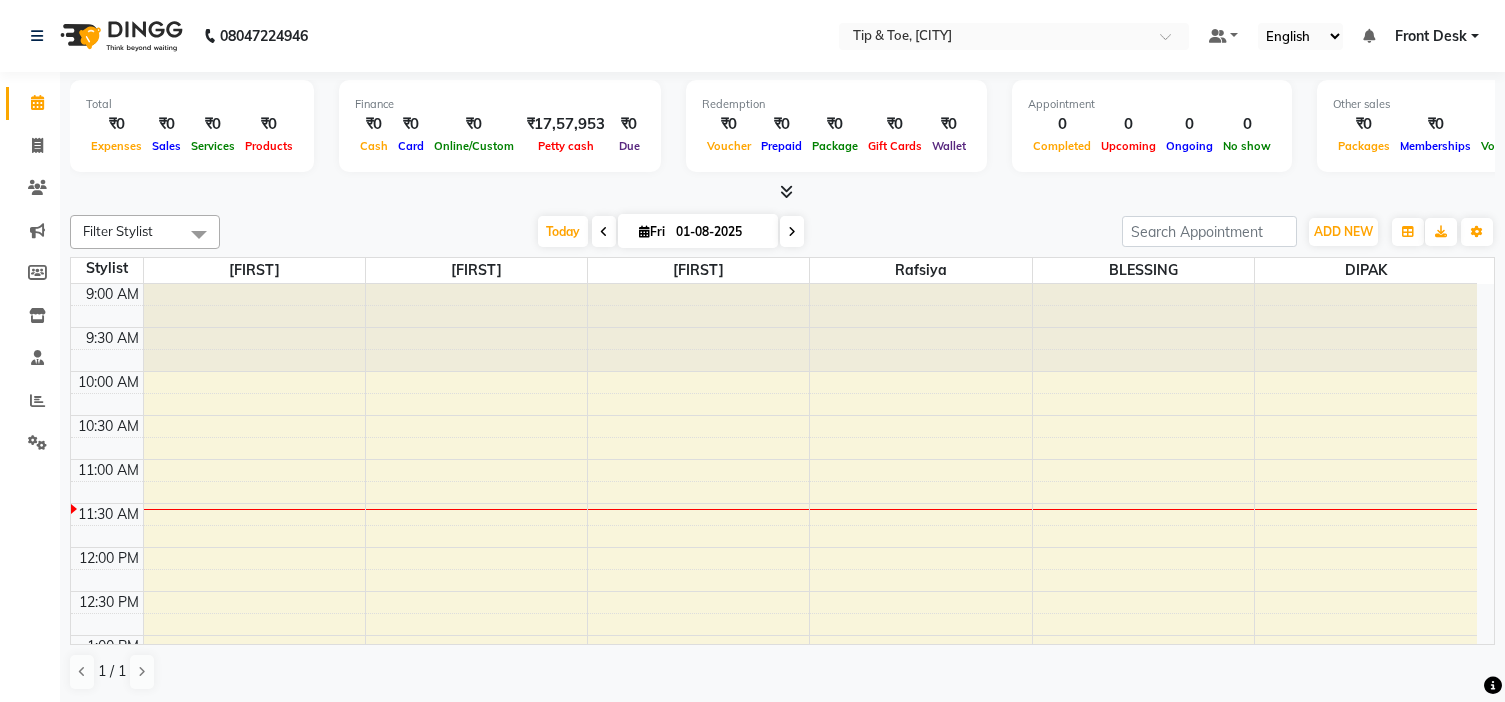 scroll, scrollTop: 1, scrollLeft: 0, axis: vertical 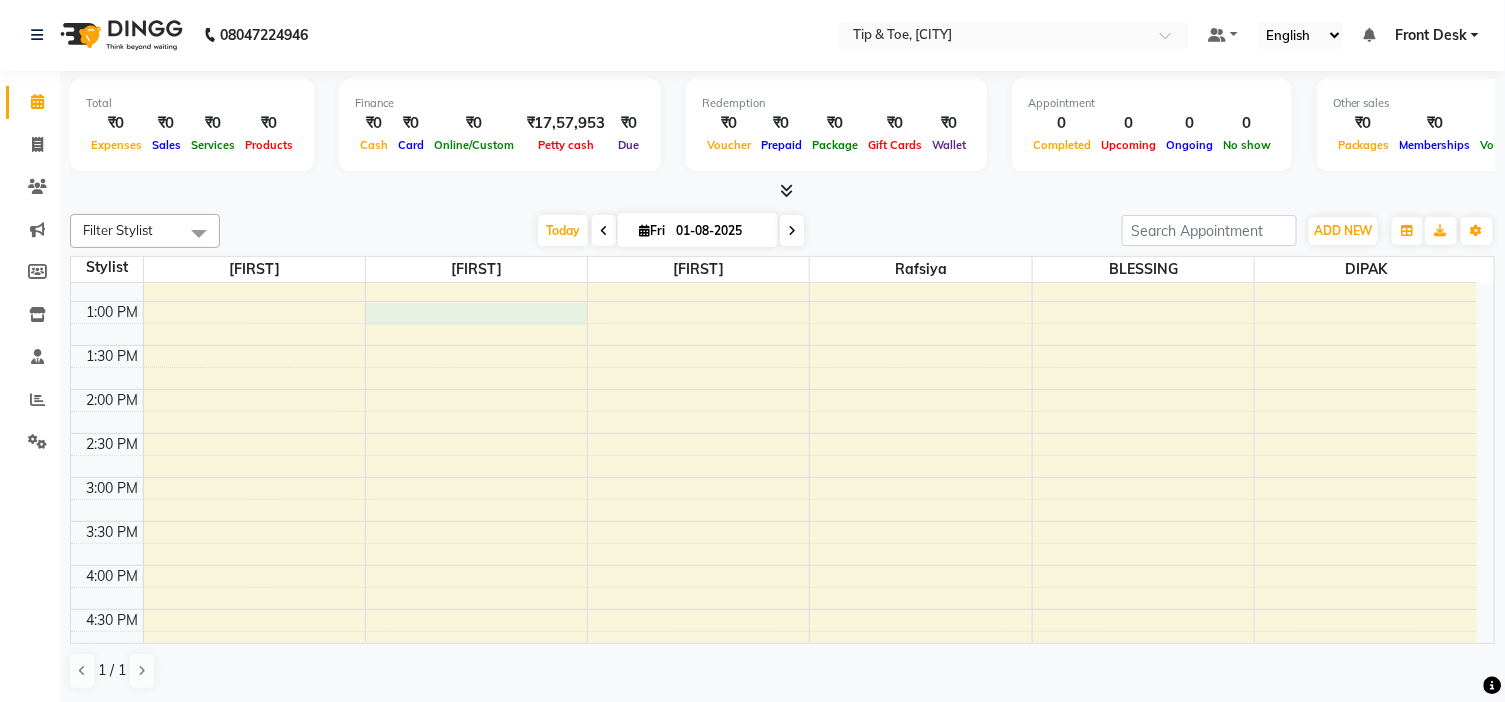 click on "9:00 AM 9:30 AM 10:00 AM 10:30 AM 11:00 AM 11:30 AM 12:00 PM 12:30 PM 1:00 PM 1:30 PM 2:00 PM 2:30 PM 3:00 PM 3:30 PM 4:00 PM 4:30 PM 5:00 PM 5:30 PM 6:00 PM 6:30 PM 7:00 PM 7:30 PM 8:00 PM 8:30 PM 9:00 PM 9:30 PM" at bounding box center (774, 521) 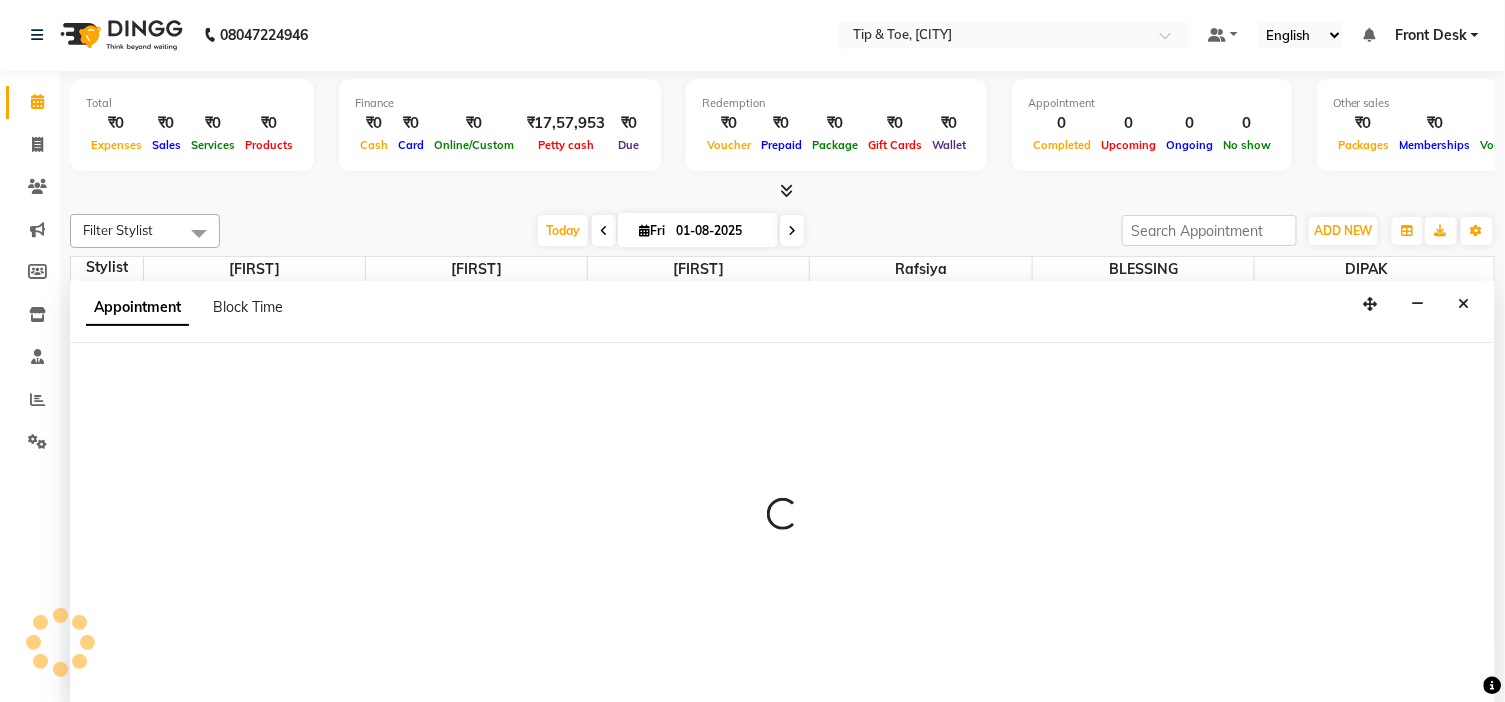 select on "37611" 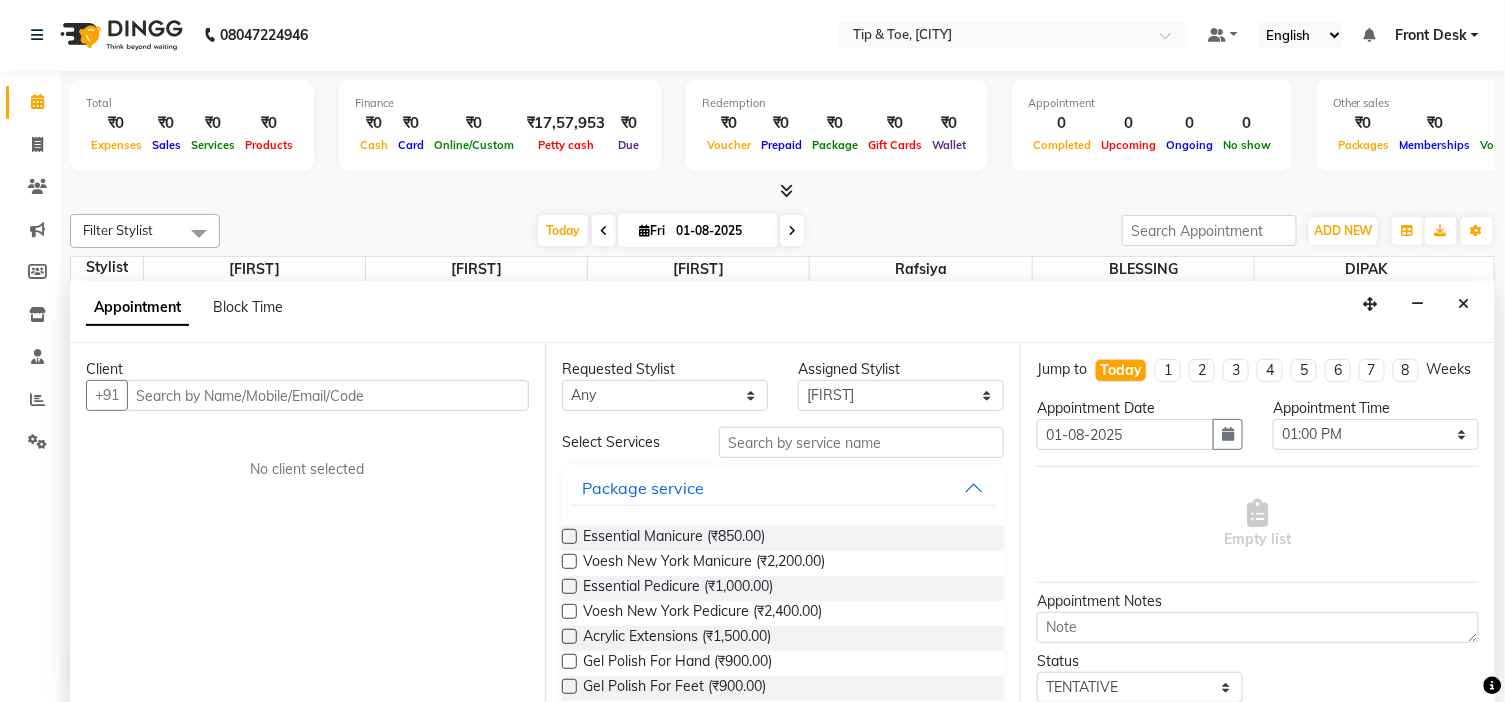 click at bounding box center [328, 395] 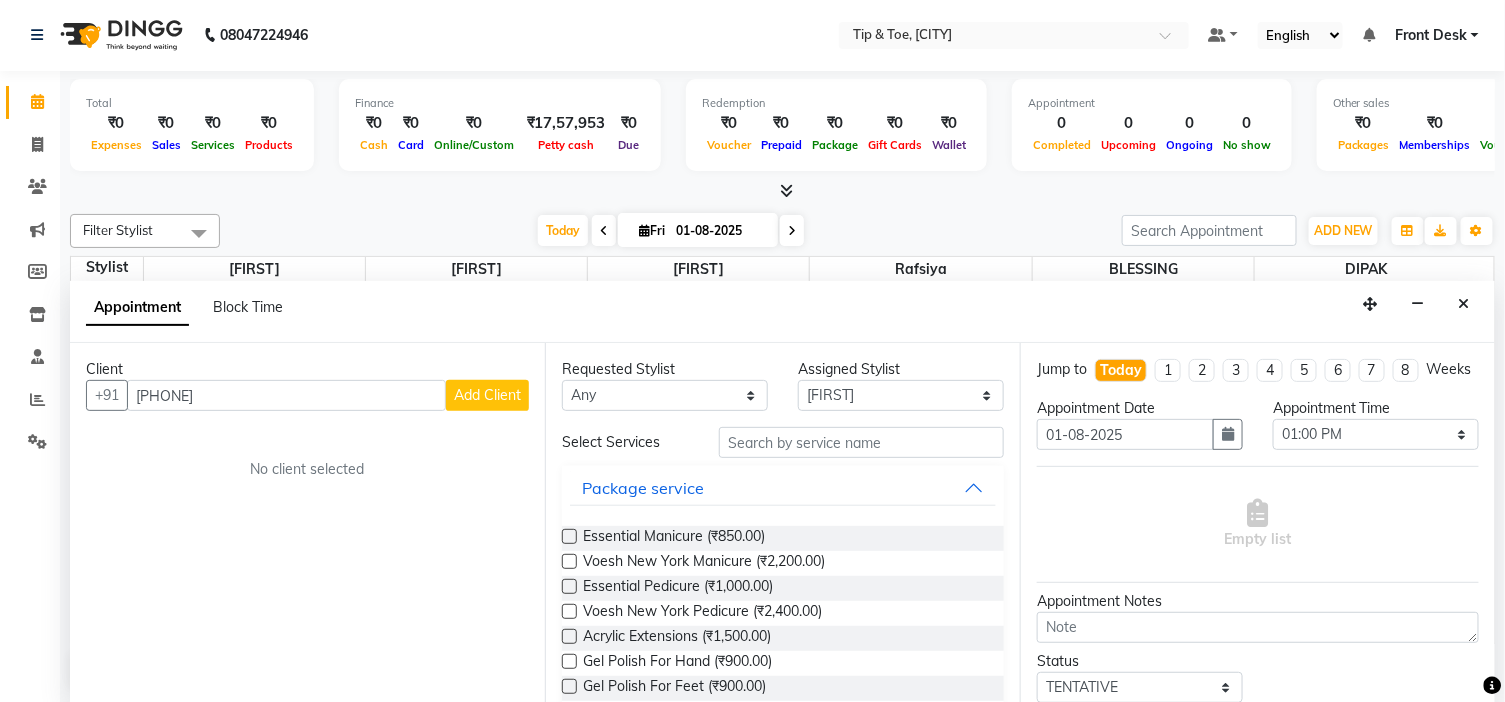 type on "[PHONE]" 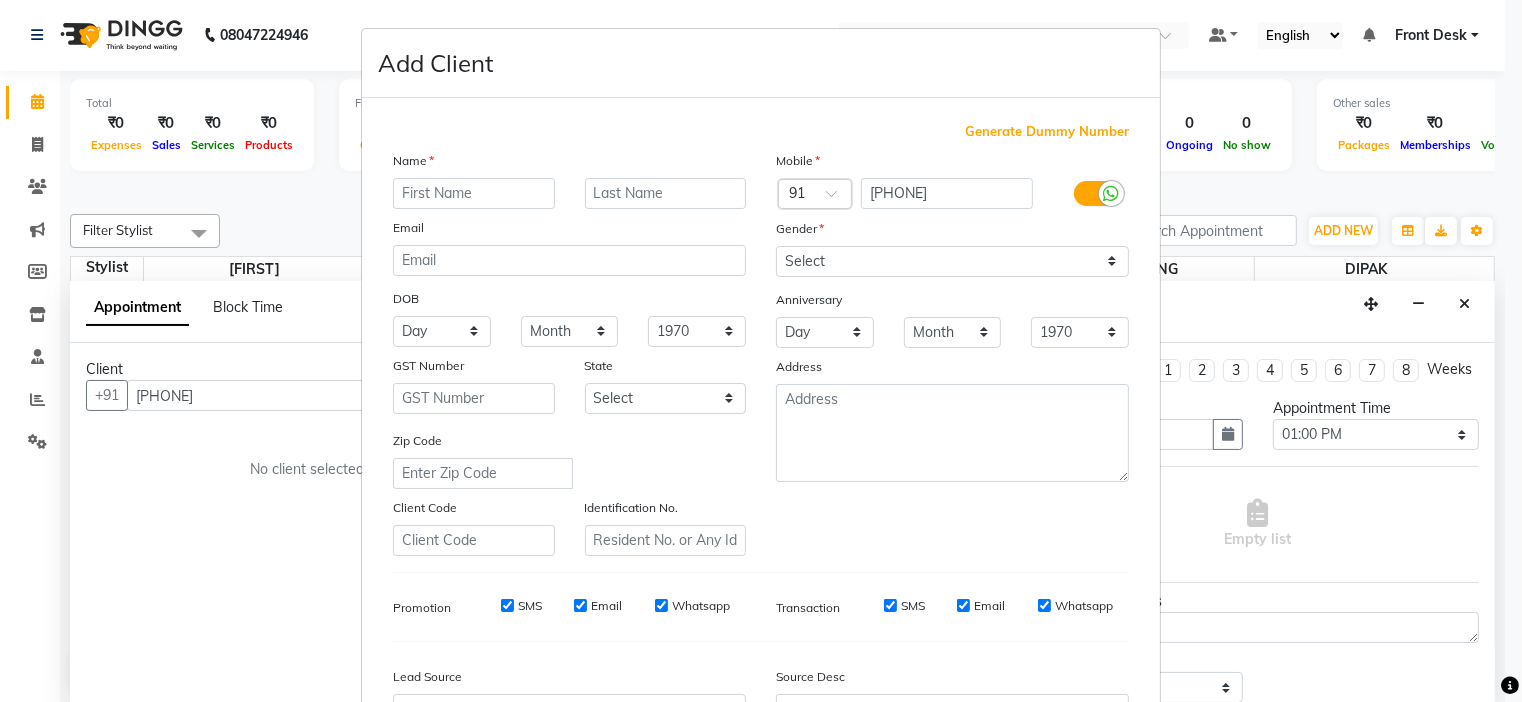 click at bounding box center (474, 193) 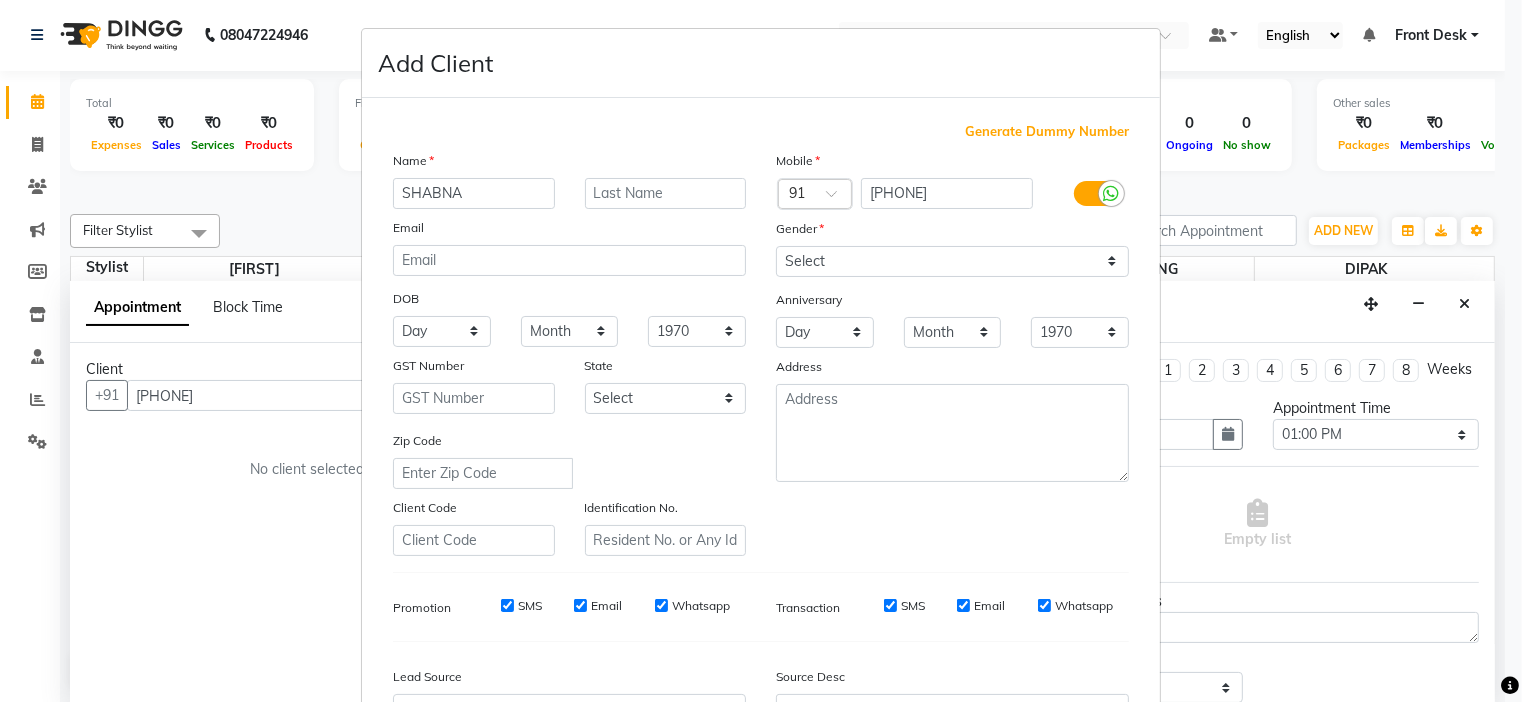 type on "SHABNA" 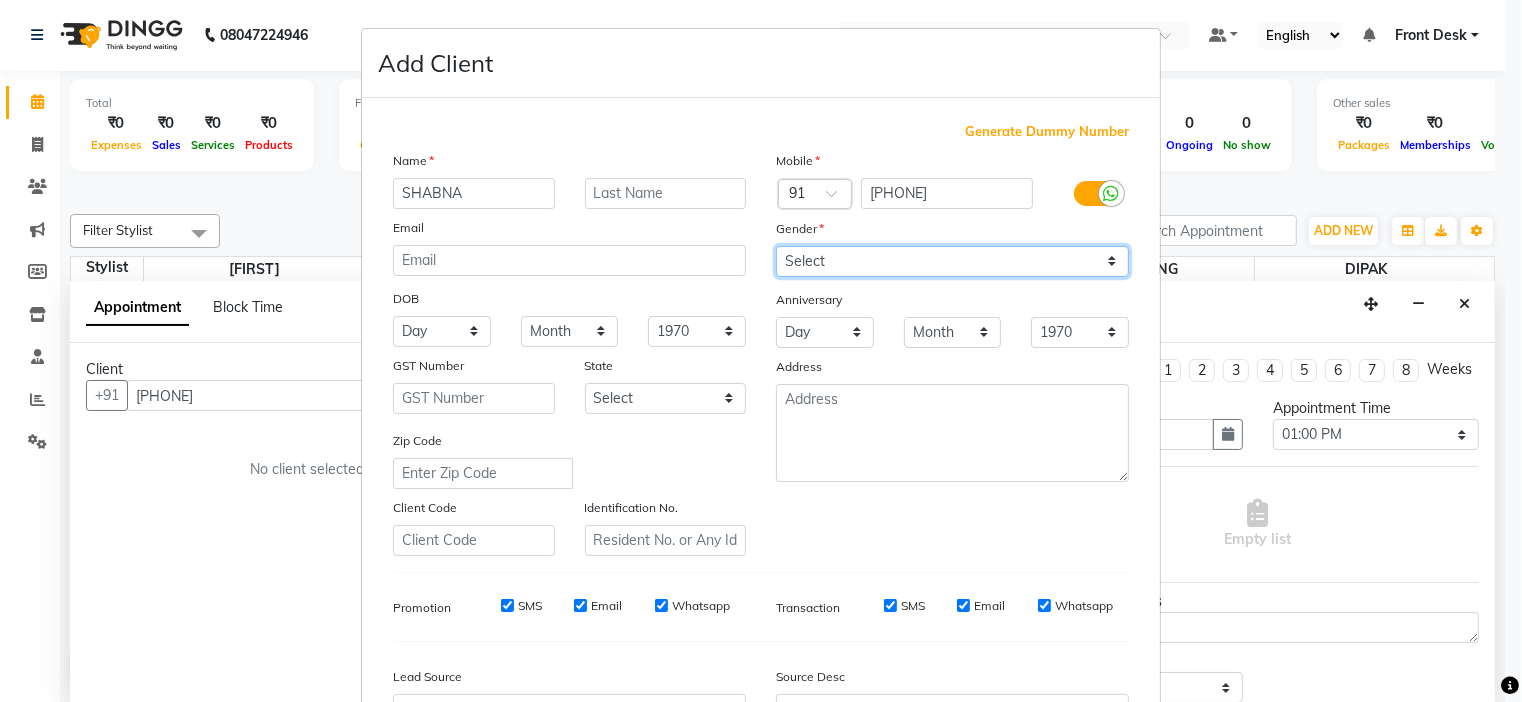 click on "Select Male Female Other Prefer Not To Say" at bounding box center [952, 261] 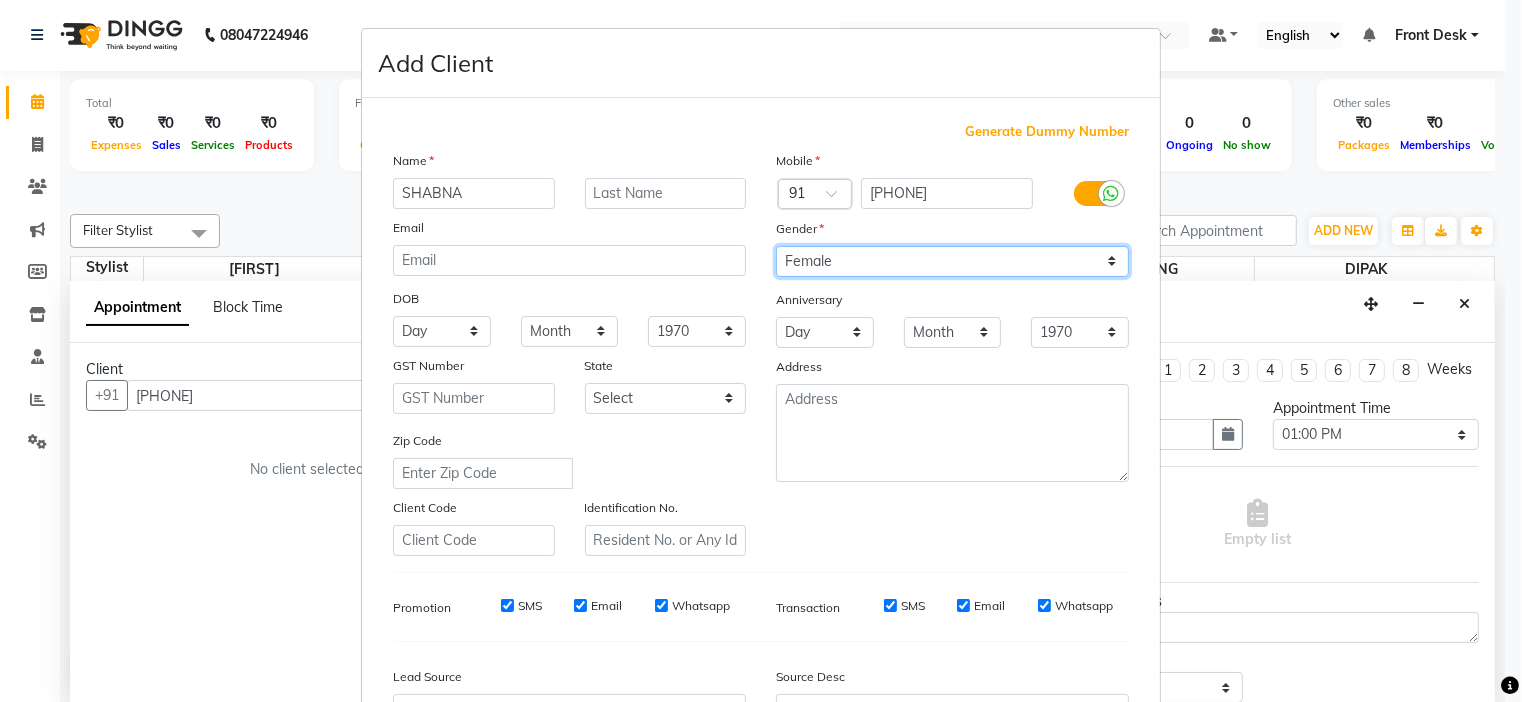 click on "Select Male Female Other Prefer Not To Say" at bounding box center (952, 261) 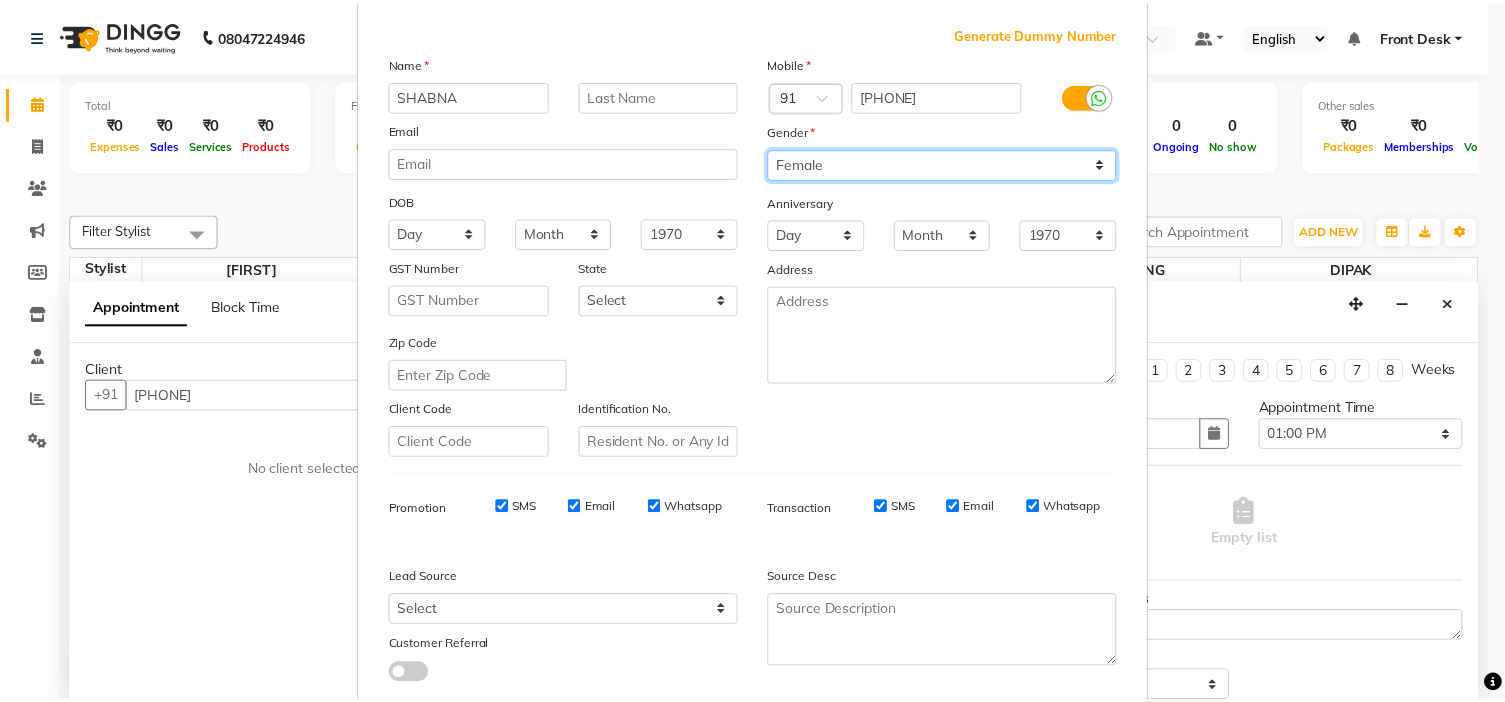 scroll, scrollTop: 222, scrollLeft: 0, axis: vertical 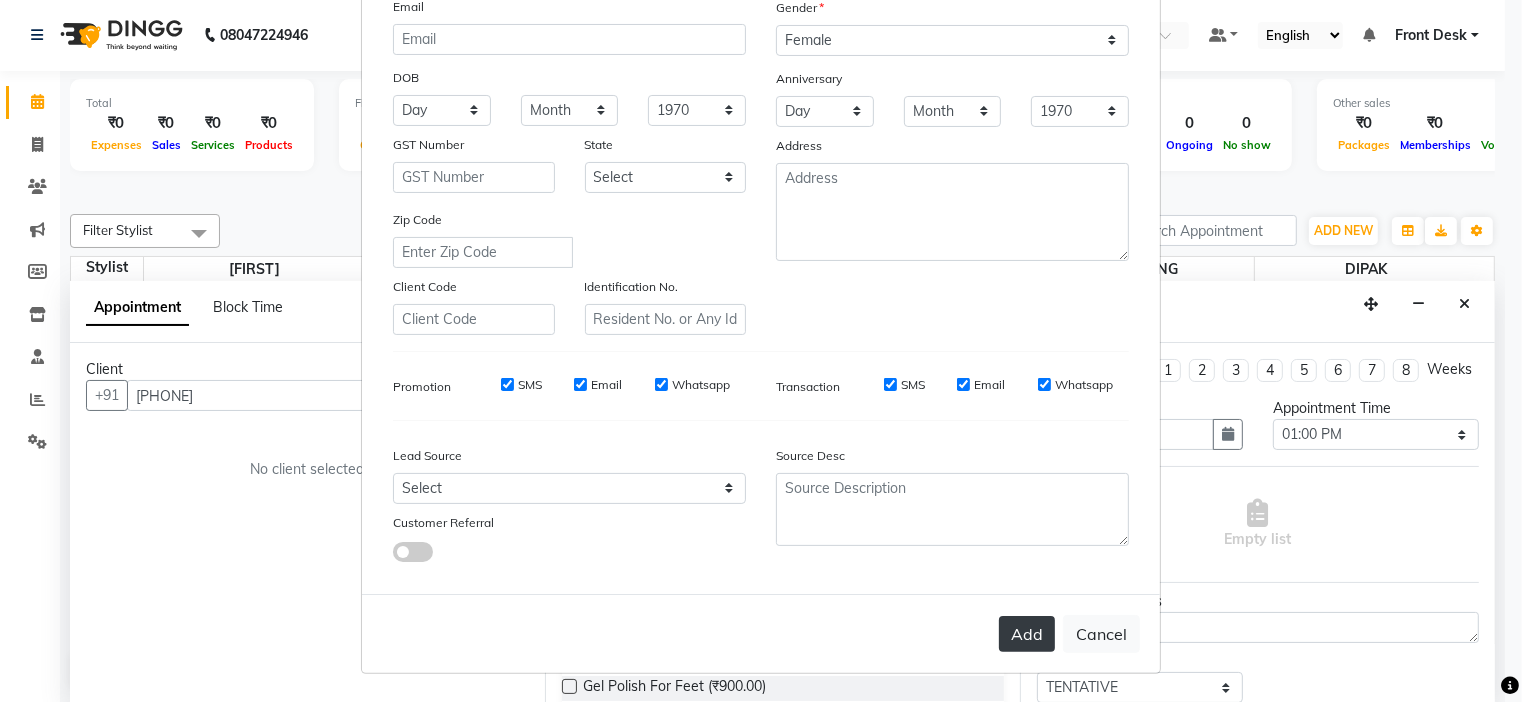 click on "Add" at bounding box center [1027, 634] 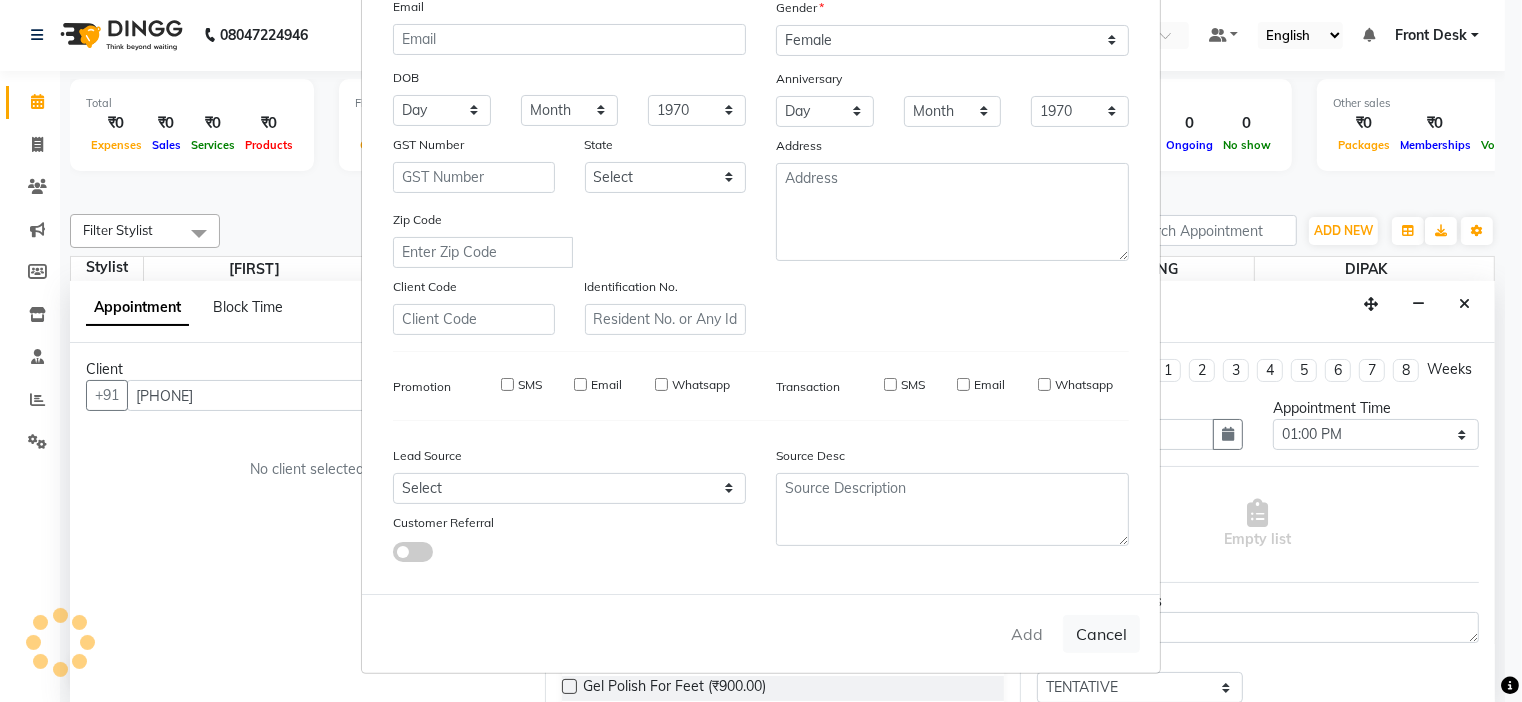 type 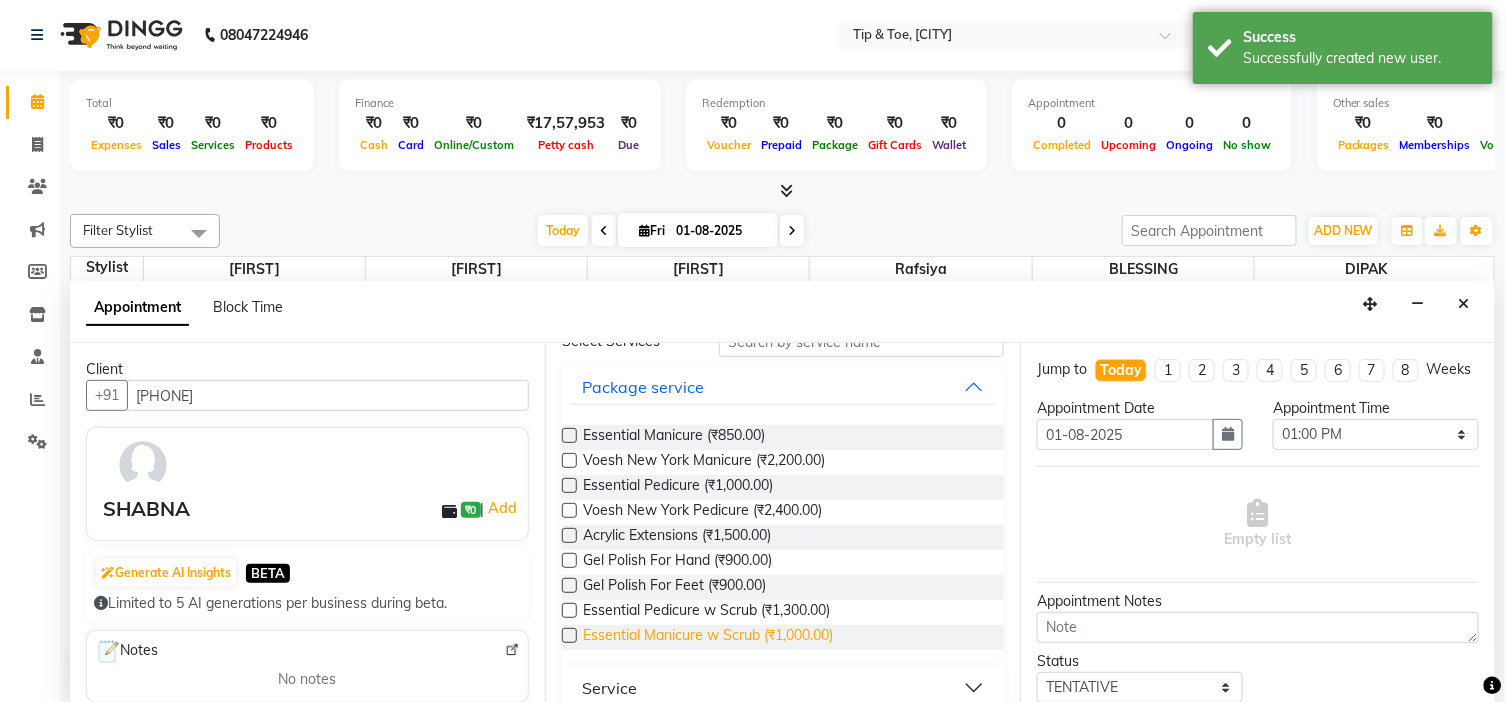 scroll, scrollTop: 222, scrollLeft: 0, axis: vertical 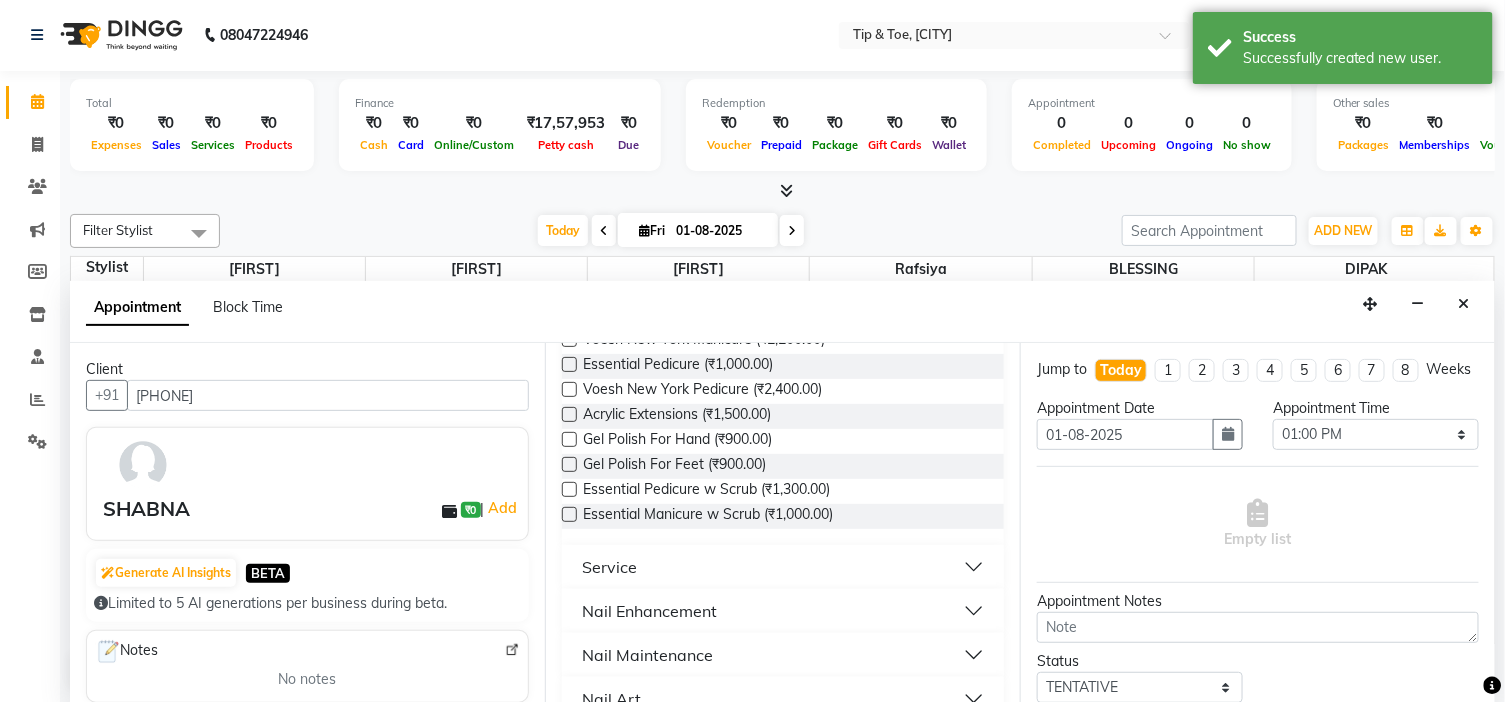 click on "Nail Enhancement" at bounding box center [649, 611] 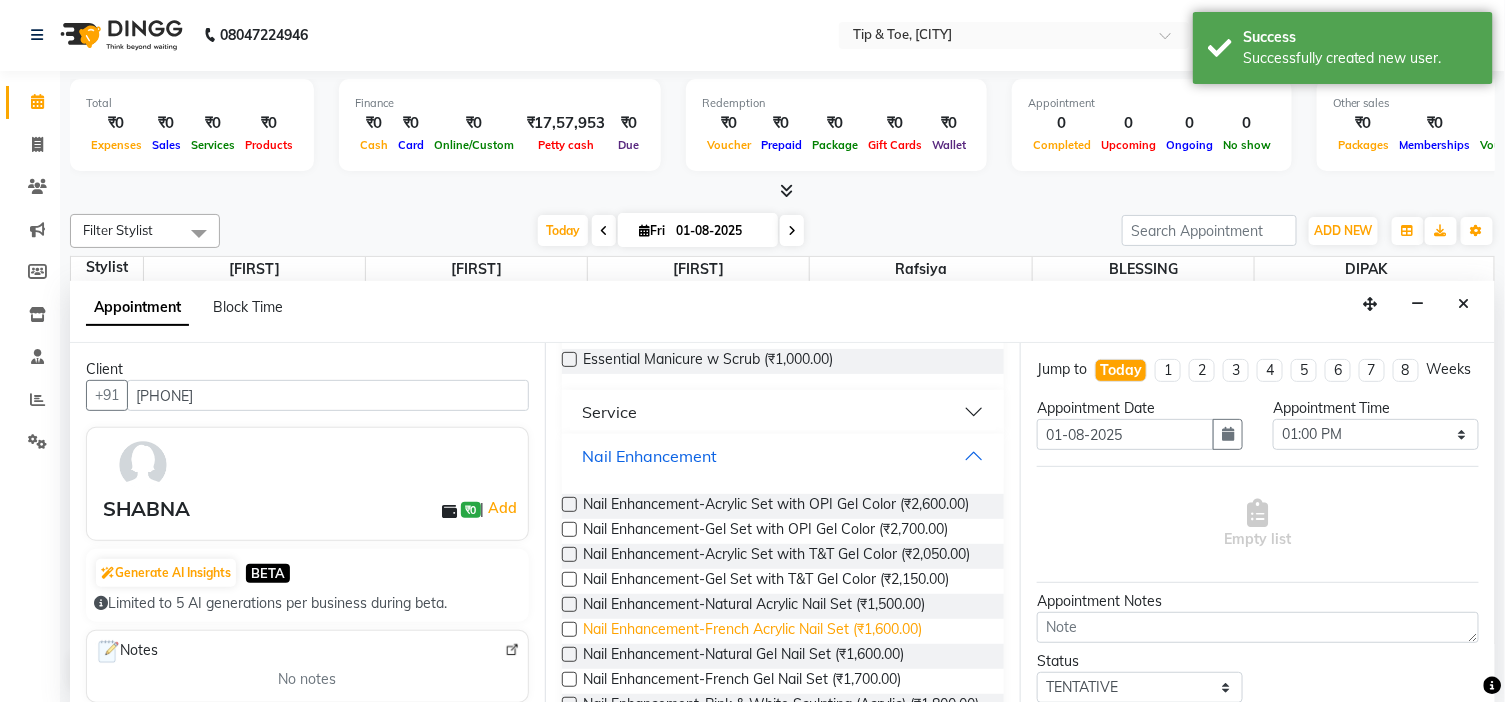 scroll, scrollTop: 444, scrollLeft: 0, axis: vertical 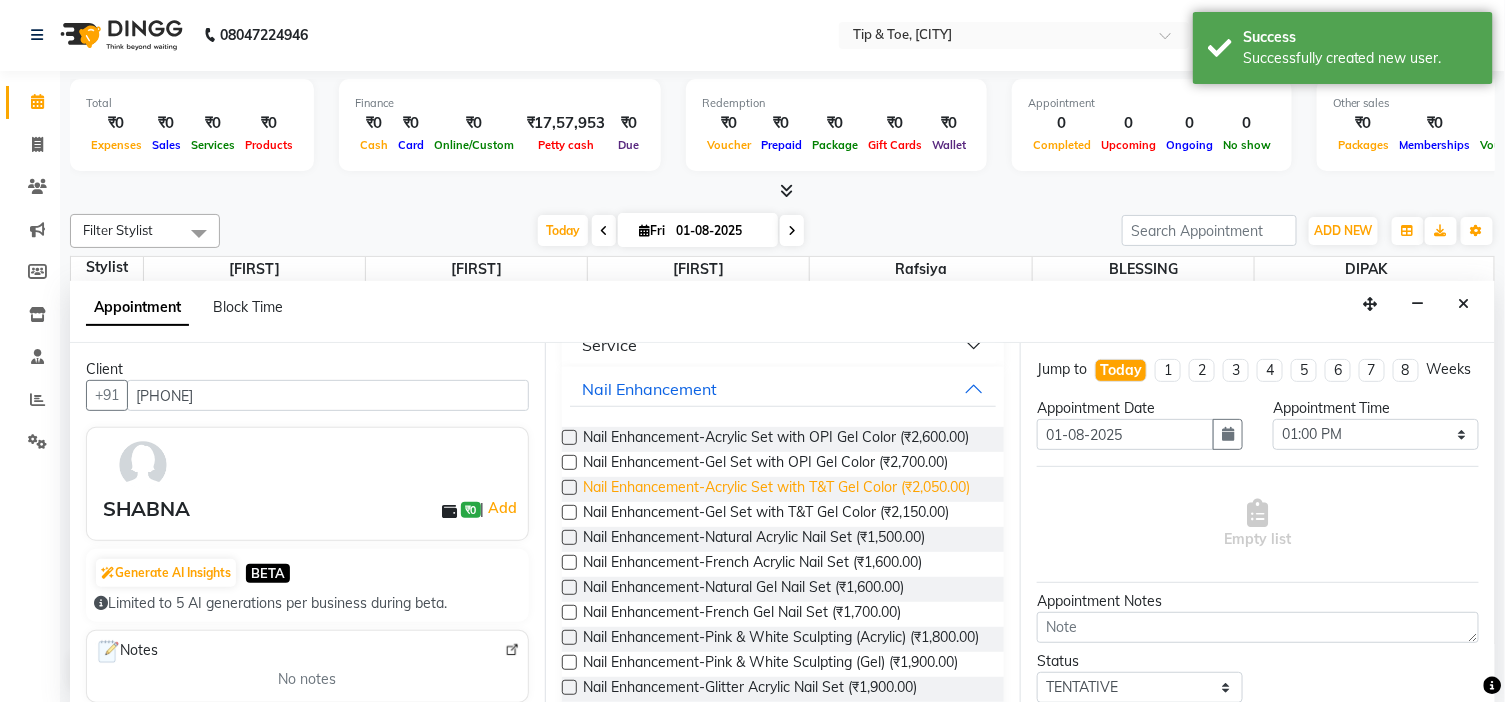 click on "Nail Enhancement-Acrylic Set with T&T Gel Color (₹2,050.00)" at bounding box center [776, 489] 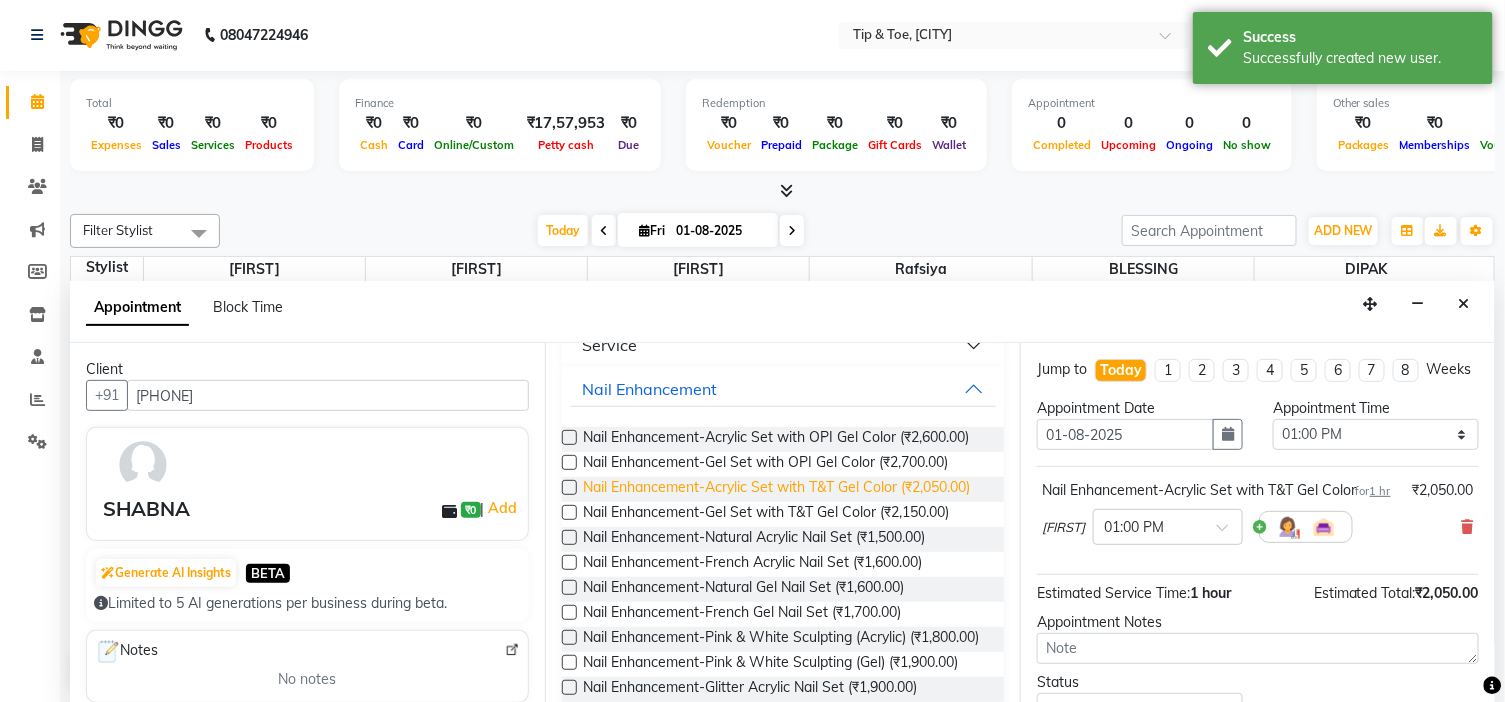 click on "Nail Enhancement-Acrylic Set with T&T Gel Color (₹2,050.00)" at bounding box center [776, 489] 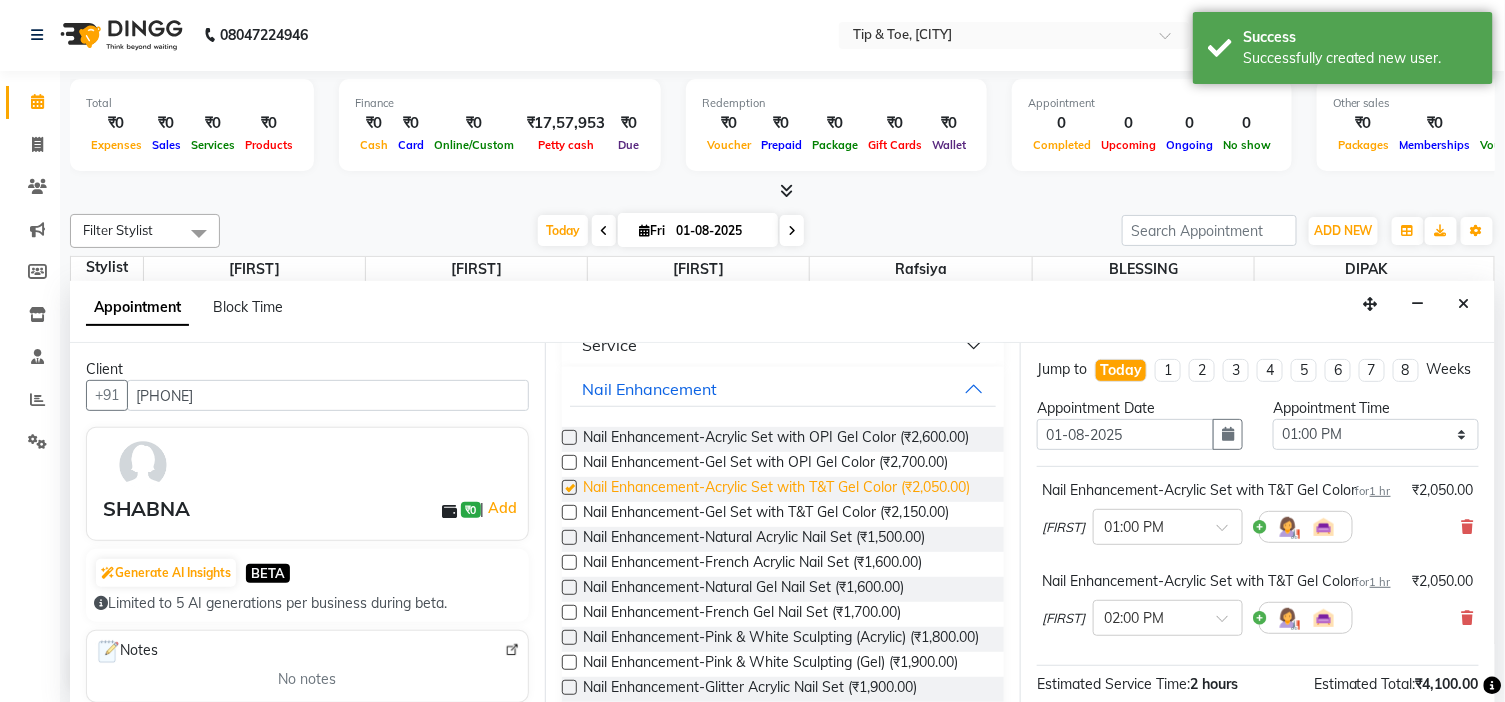 checkbox on "false" 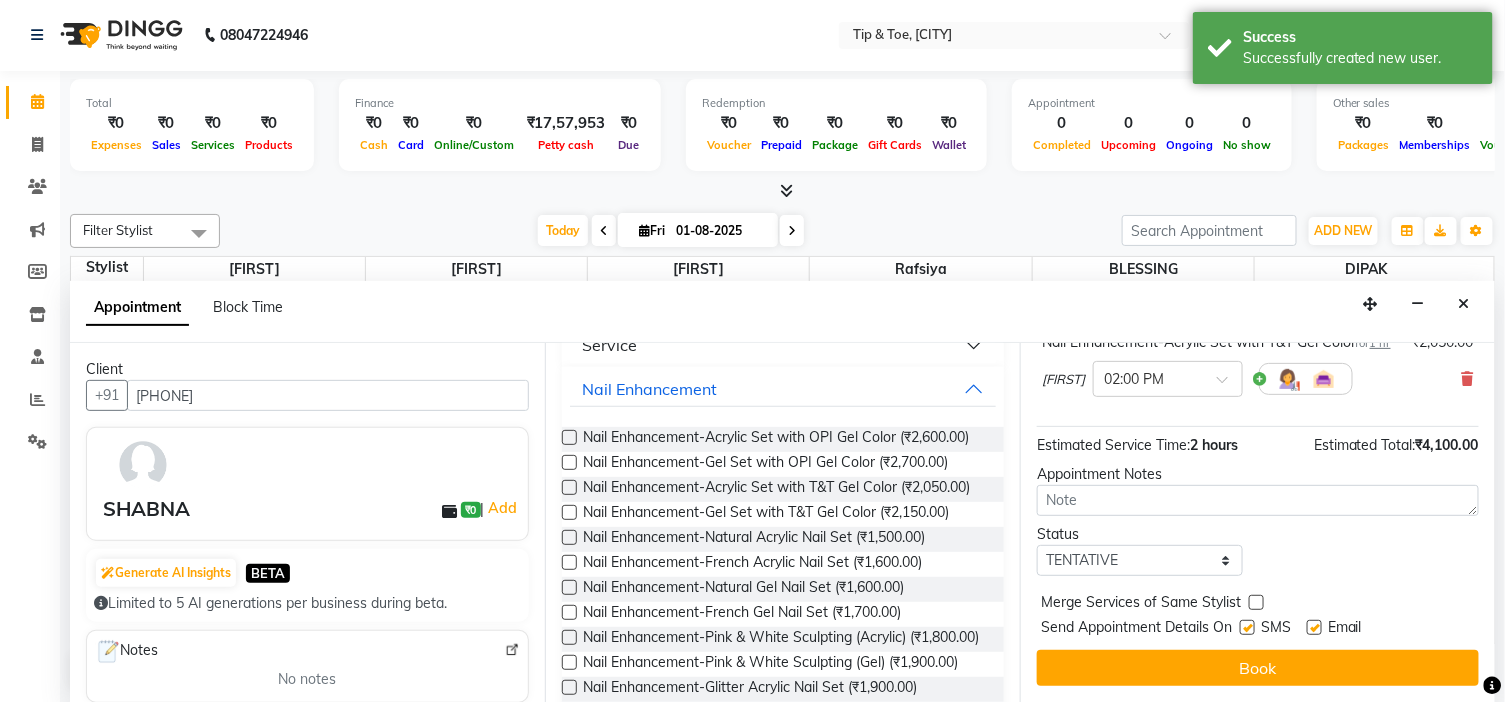 scroll, scrollTop: 300, scrollLeft: 0, axis: vertical 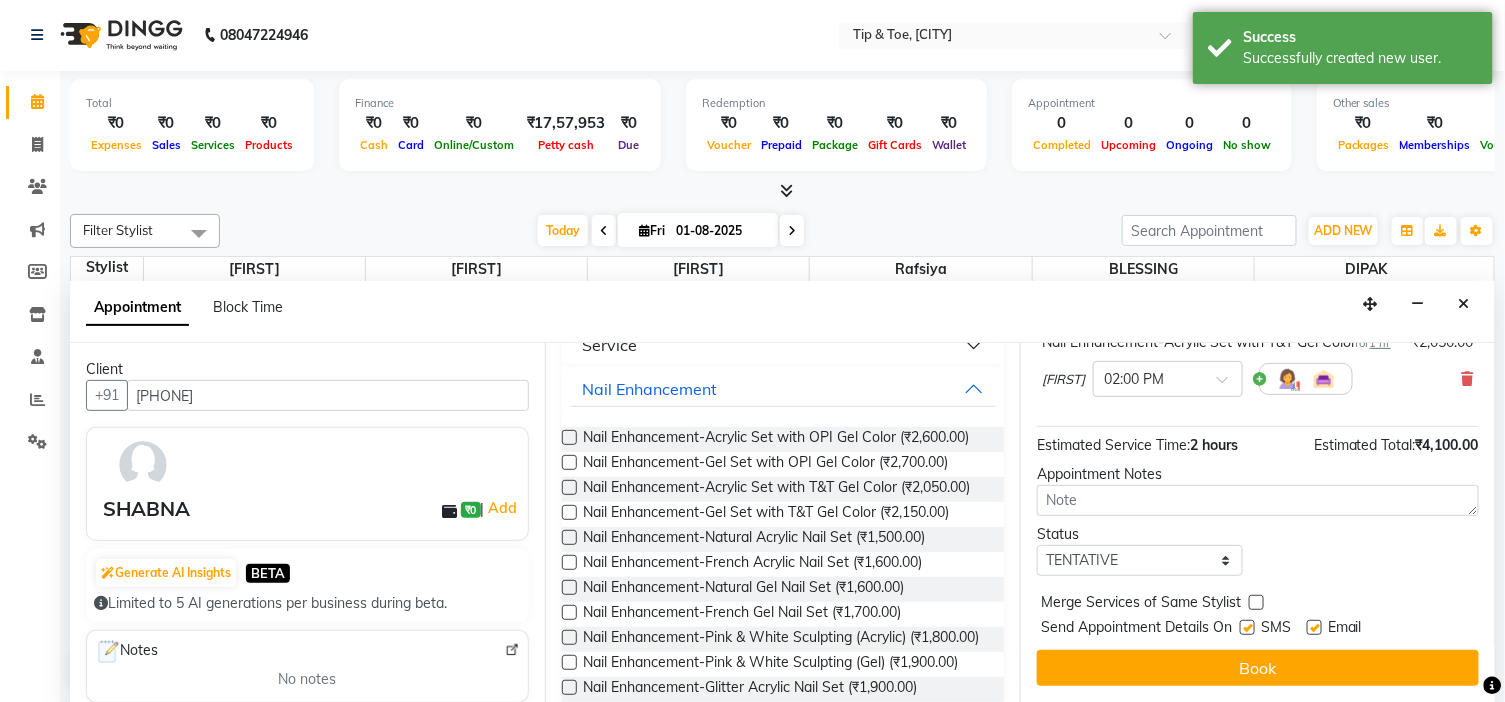 click at bounding box center [1314, 627] 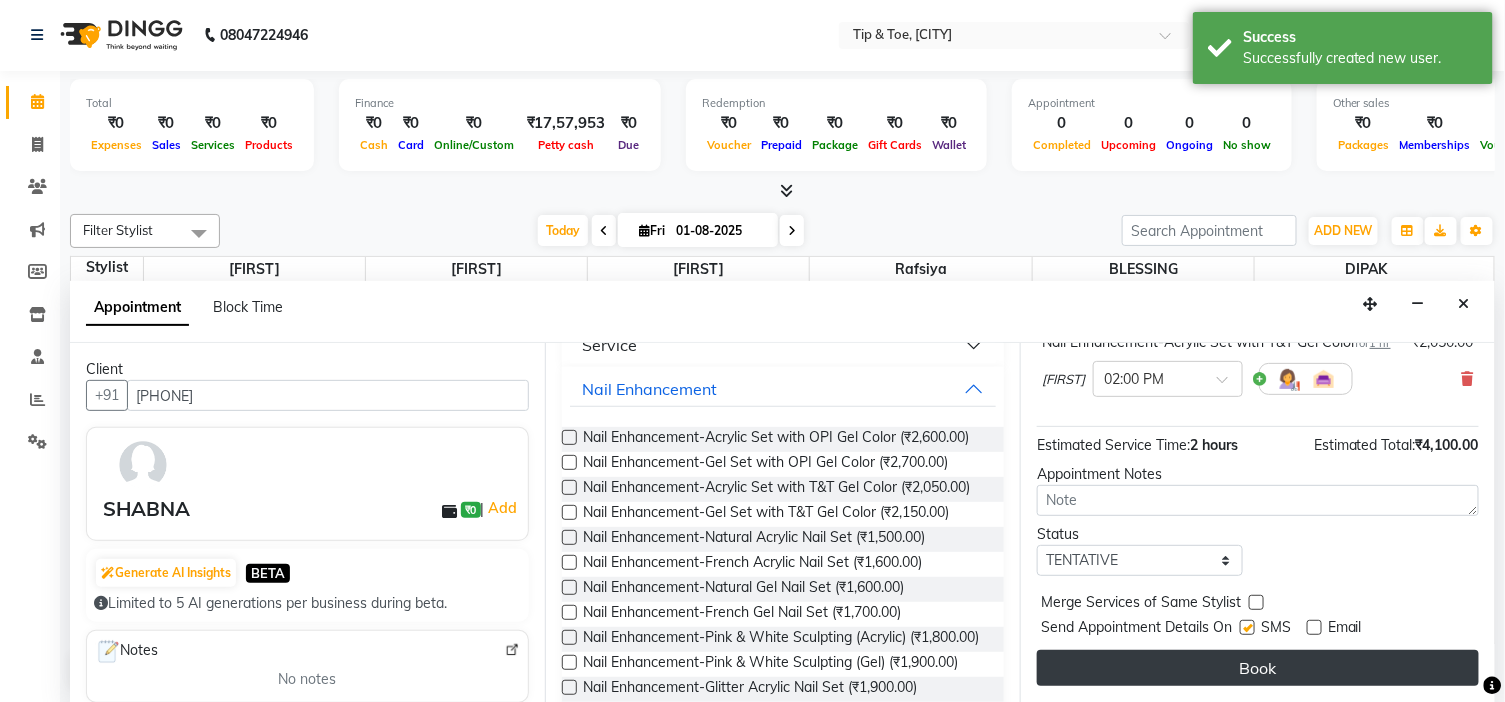 click on "Book" at bounding box center (1258, 668) 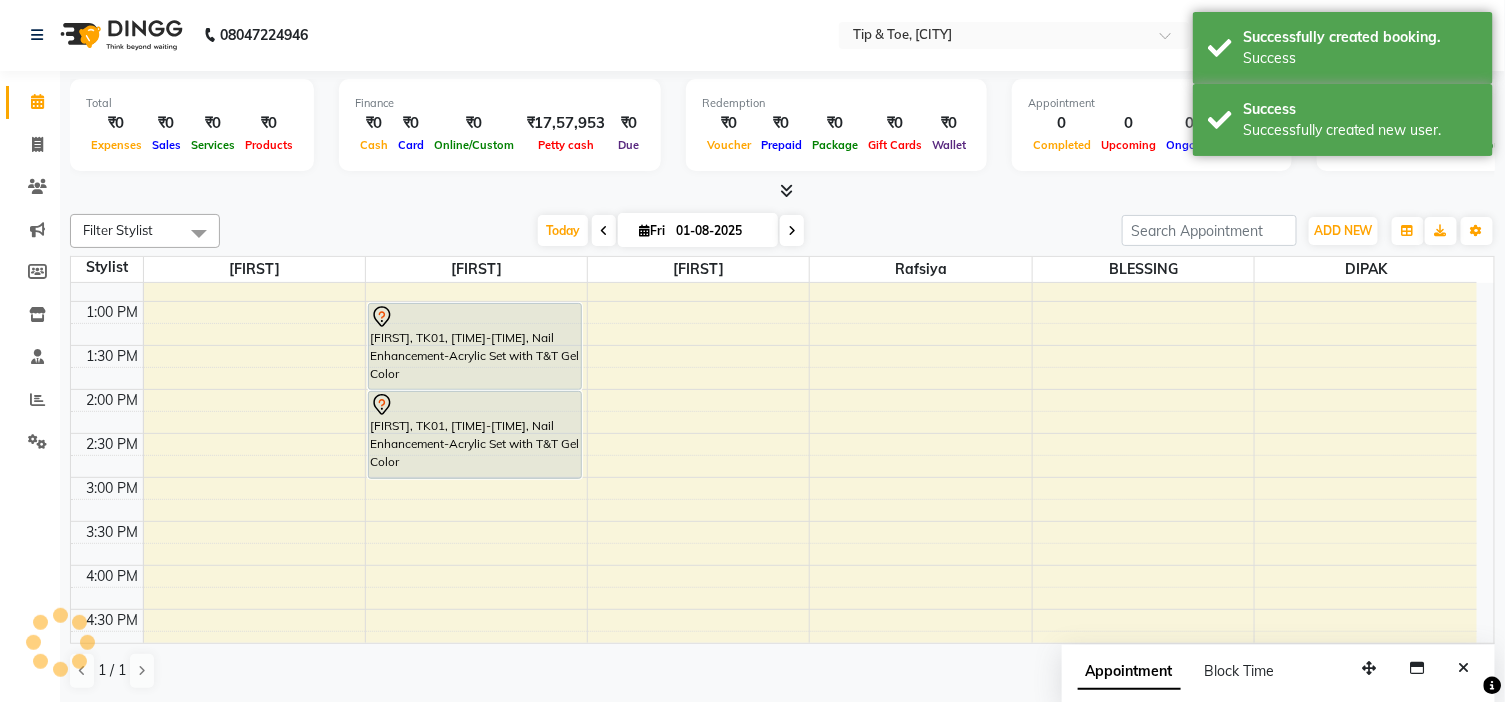 scroll, scrollTop: 0, scrollLeft: 0, axis: both 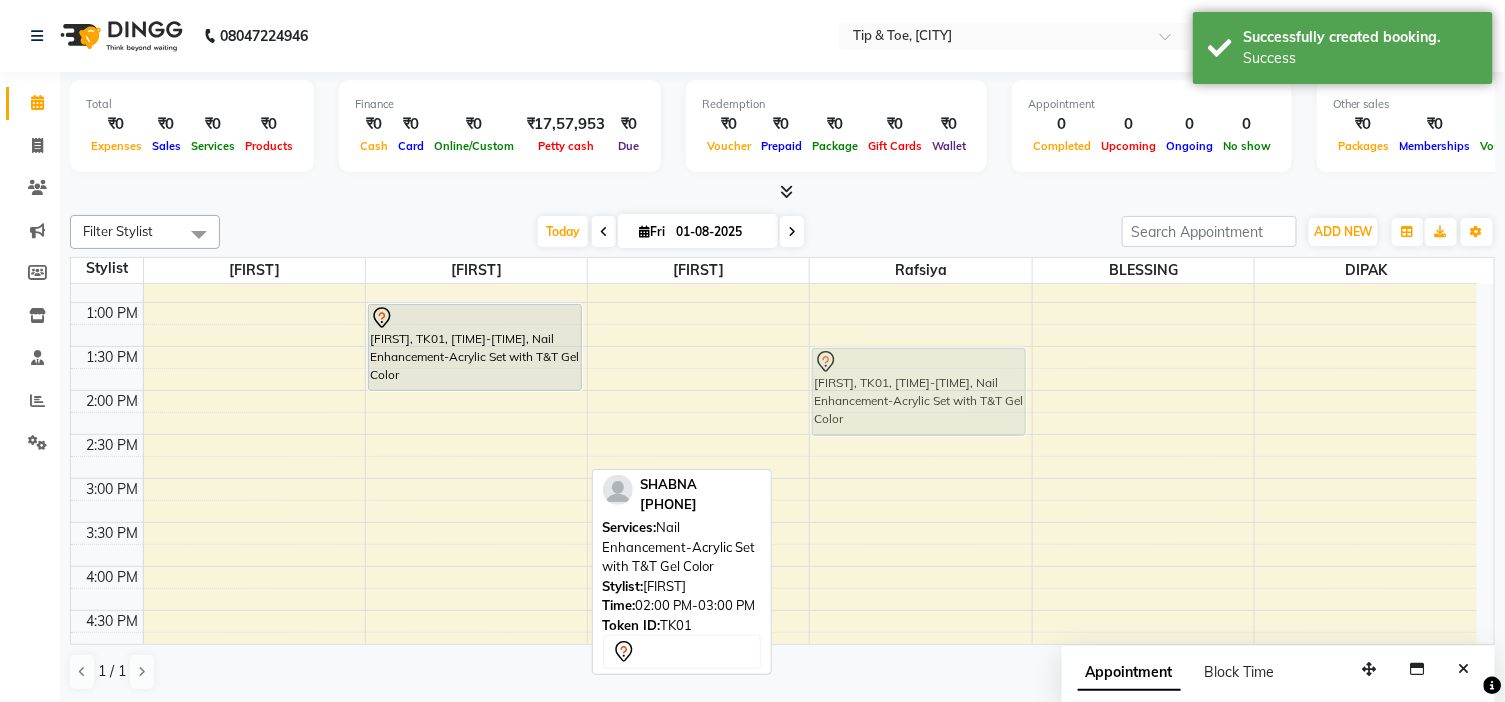 drag, startPoint x: 476, startPoint y: 423, endPoint x: 848, endPoint y: 376, distance: 374.95734 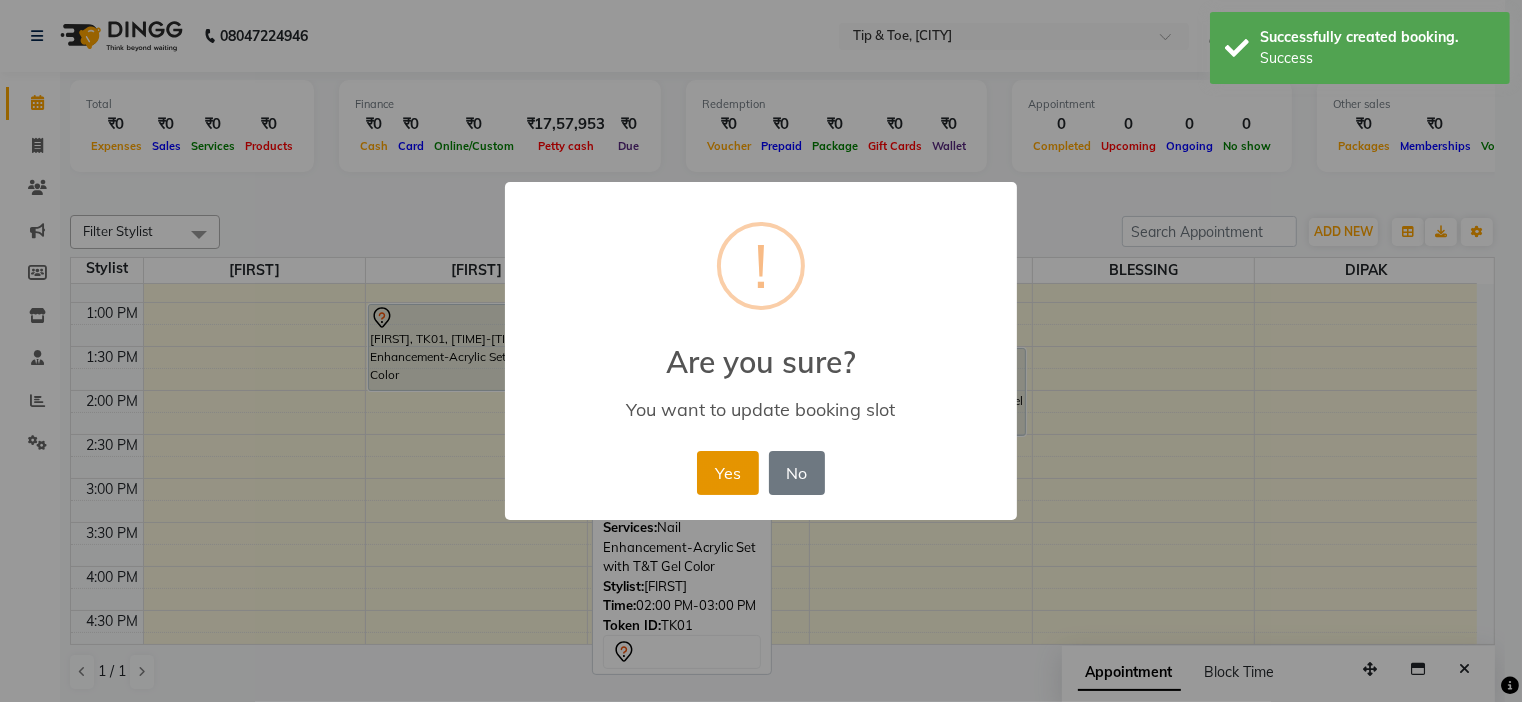 click on "Yes" at bounding box center (727, 473) 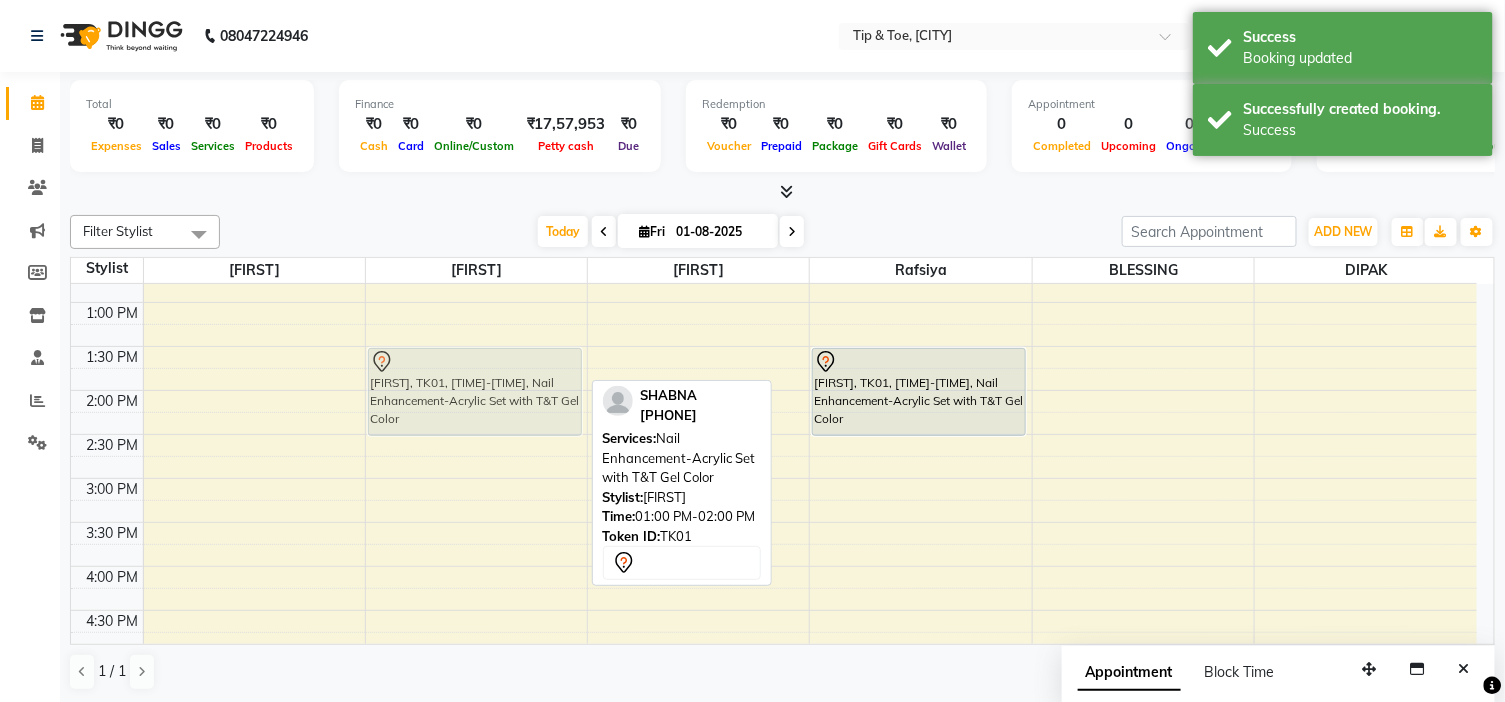 drag, startPoint x: 451, startPoint y: 320, endPoint x: 461, endPoint y: 363, distance: 44.14748 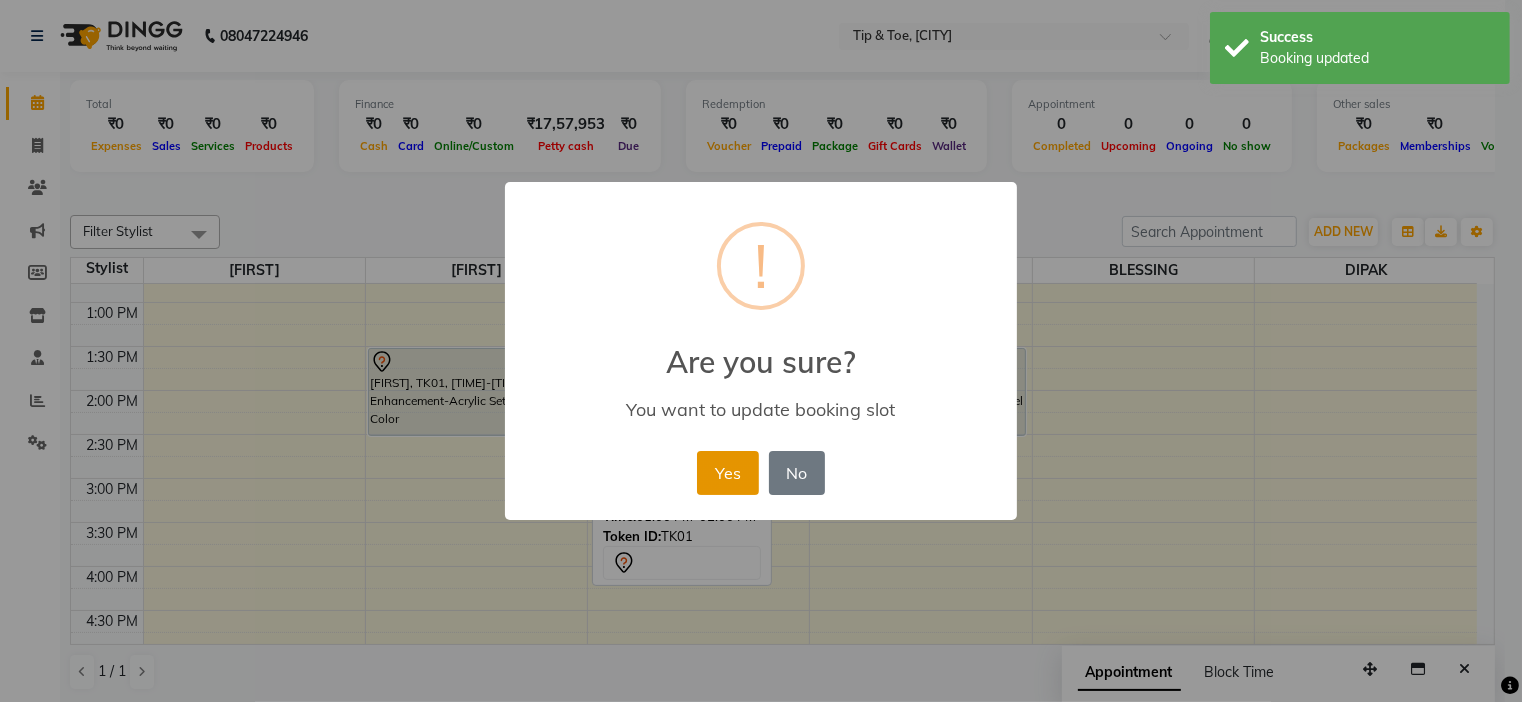 click on "Yes" at bounding box center (727, 473) 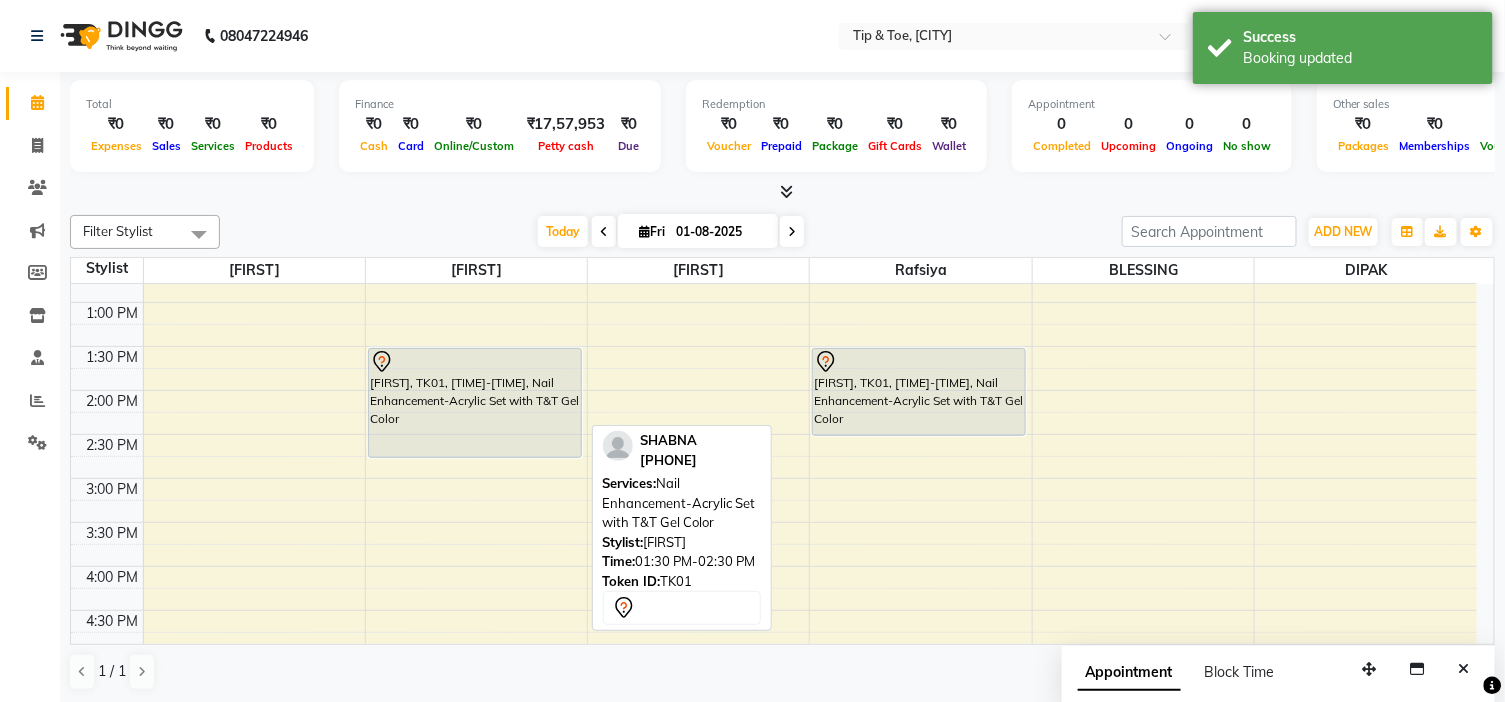 drag, startPoint x: 501, startPoint y: 431, endPoint x: 506, endPoint y: 450, distance: 19.646883 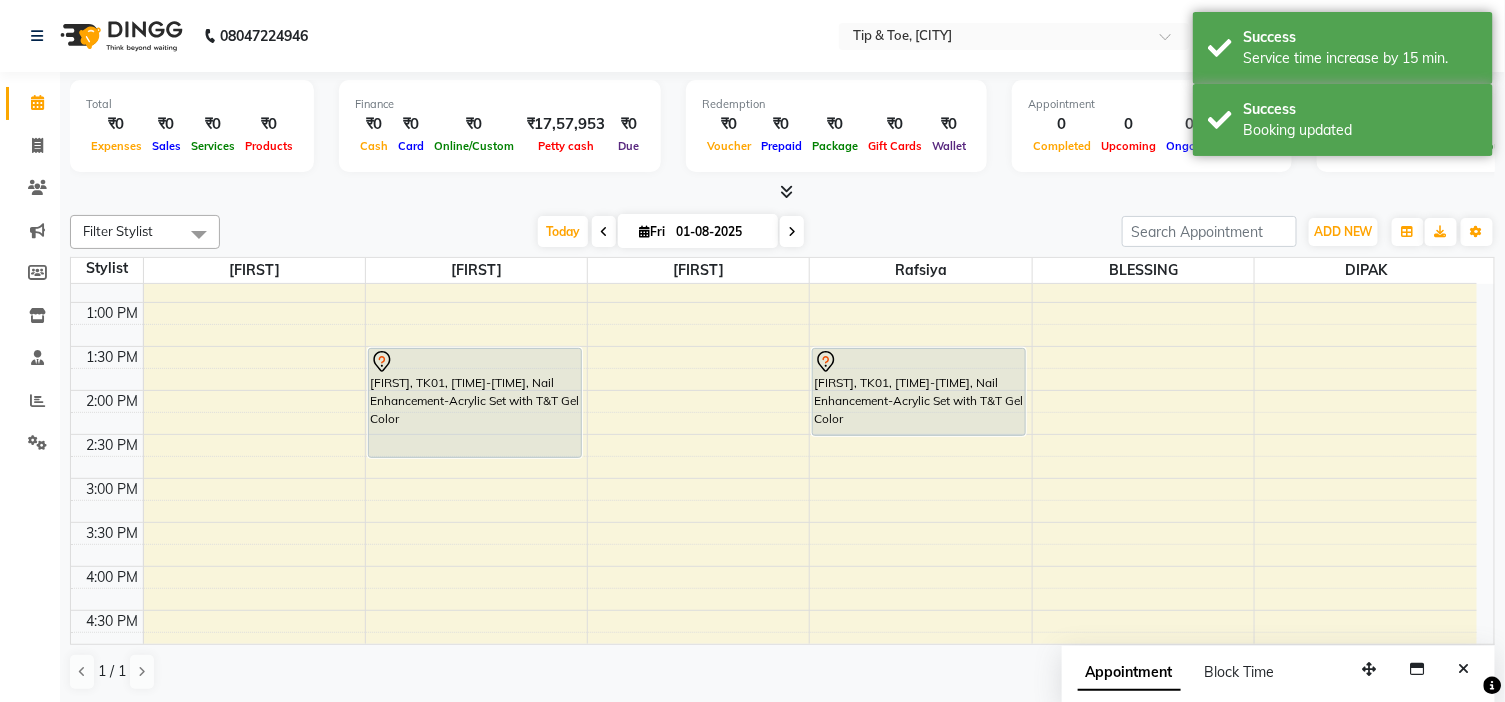 drag, startPoint x: 852, startPoint y: 436, endPoint x: 852, endPoint y: 456, distance: 20 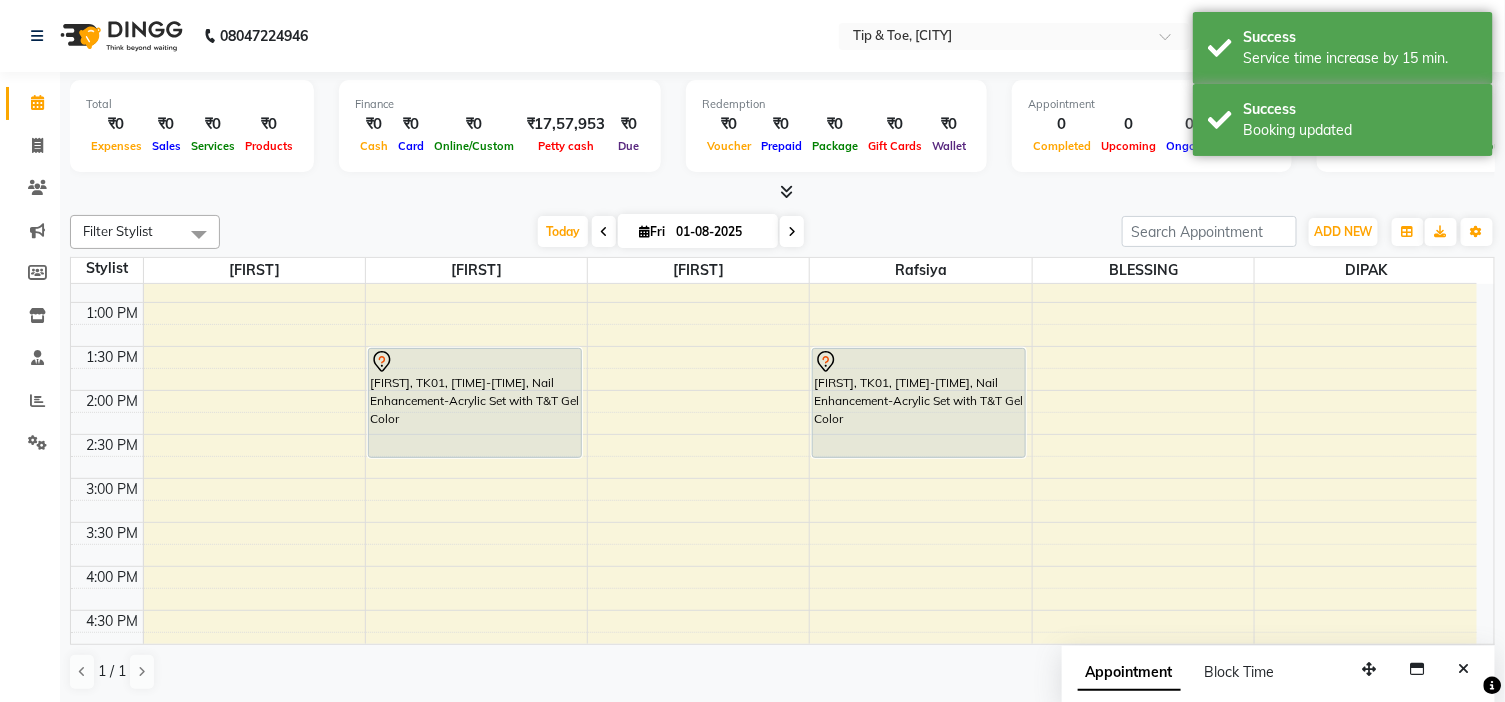click on "[FIRST], TK01, [TIME]-[TIME], Nail Enhancement-Acrylic Set with T&T Gel Color             [FIRST], TK01, [TIME]-[TIME], Nail Enhancement-Acrylic Set with T&T Gel Color" at bounding box center [920, 522] 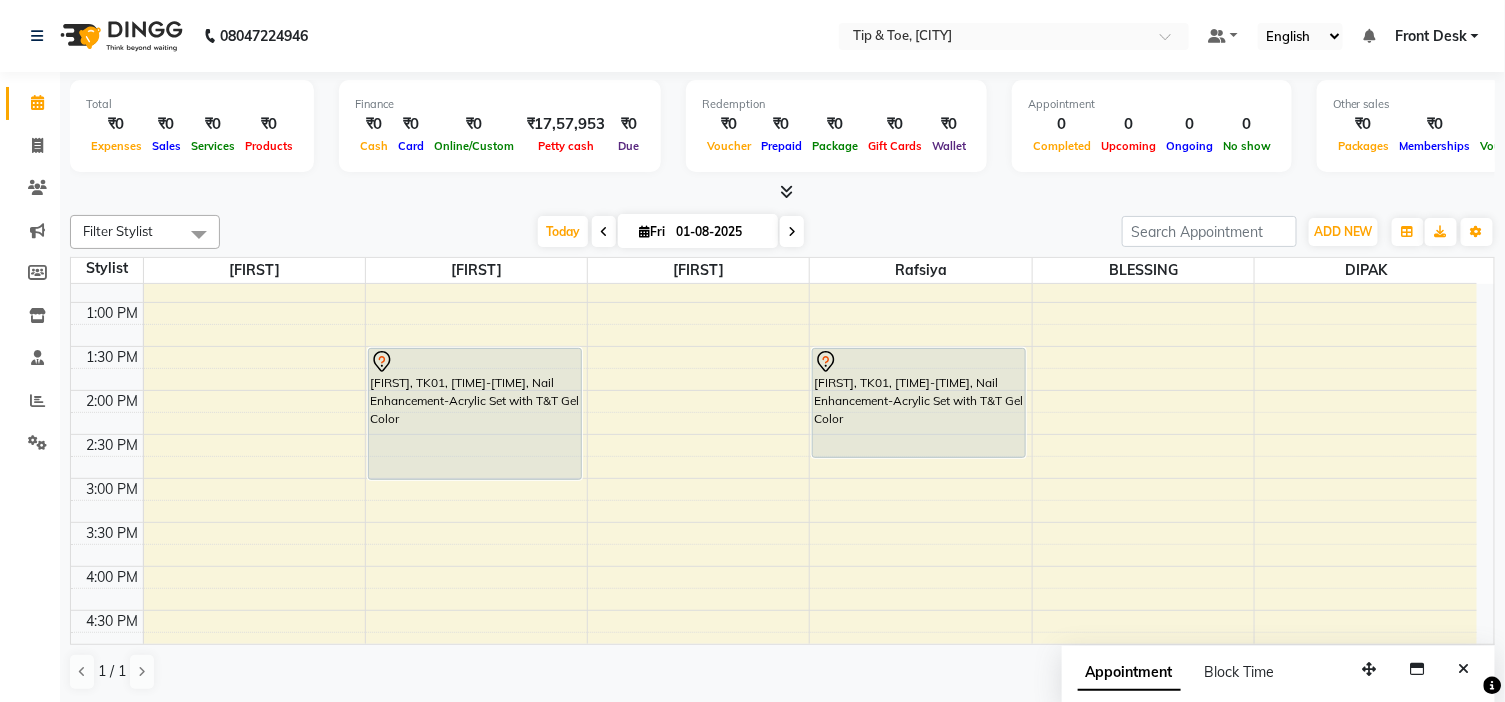 click on "[FIRST], TK01, [TIME]-[TIME], Nail Enhancement-Acrylic Set with T&T Gel Color             [FIRST], TK01, [TIME]-[TIME], Nail Enhancement-Acrylic Set with T&T Gel Color" at bounding box center (476, 522) 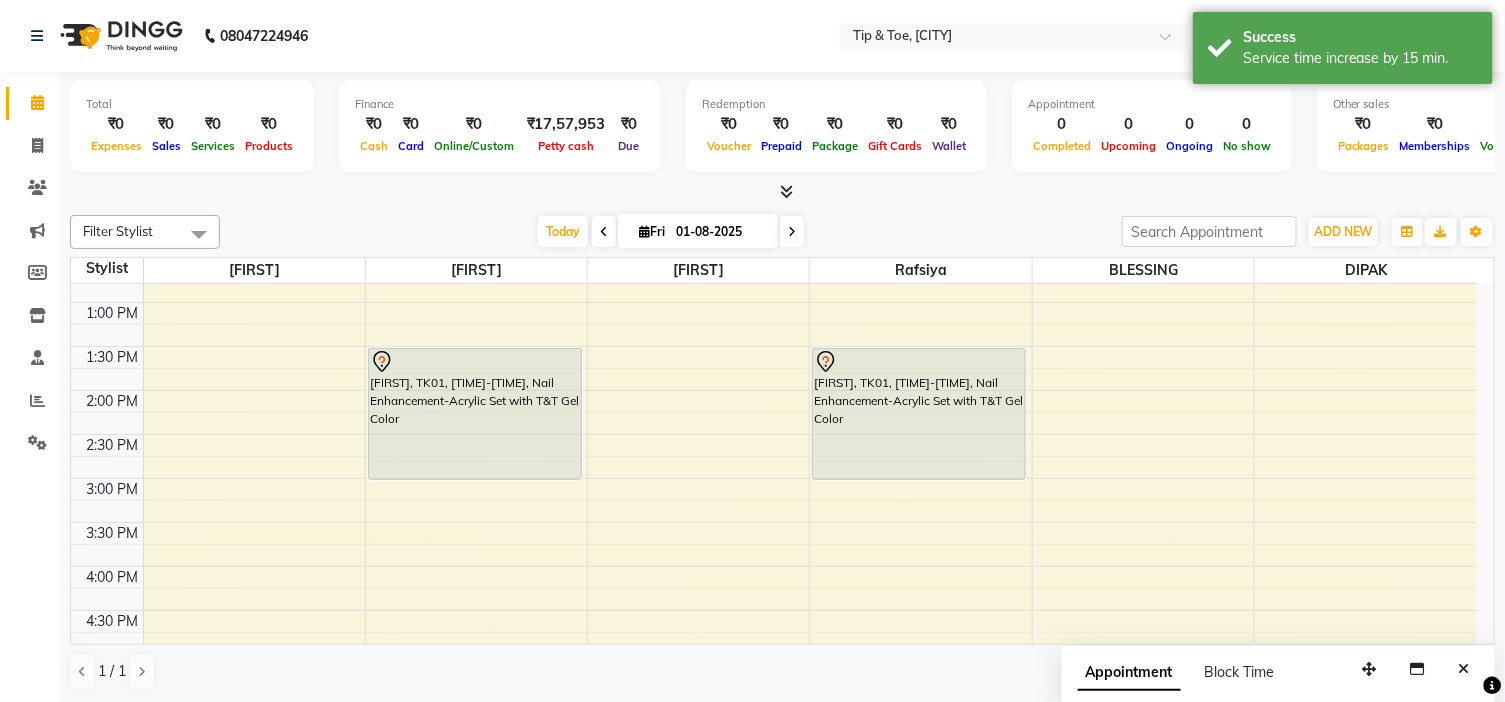 click on "[FIRST], TK01, [TIME]-[TIME], Nail Enhancement-Acrylic Set with T&T Gel Color             [FIRST], TK01, [TIME]-[TIME], Nail Enhancement-Acrylic Set with T&T Gel Color" at bounding box center [920, 522] 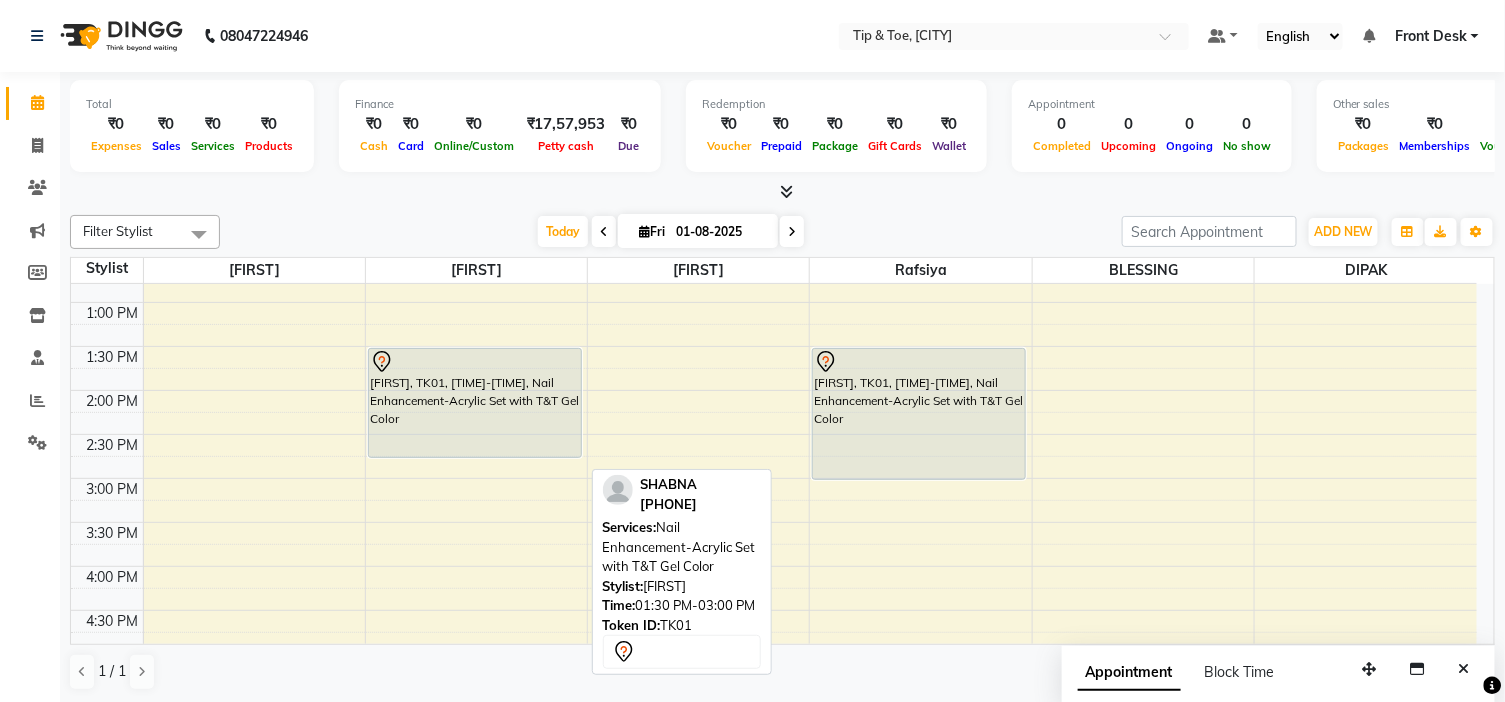 drag, startPoint x: 531, startPoint y: 476, endPoint x: 531, endPoint y: 457, distance: 19 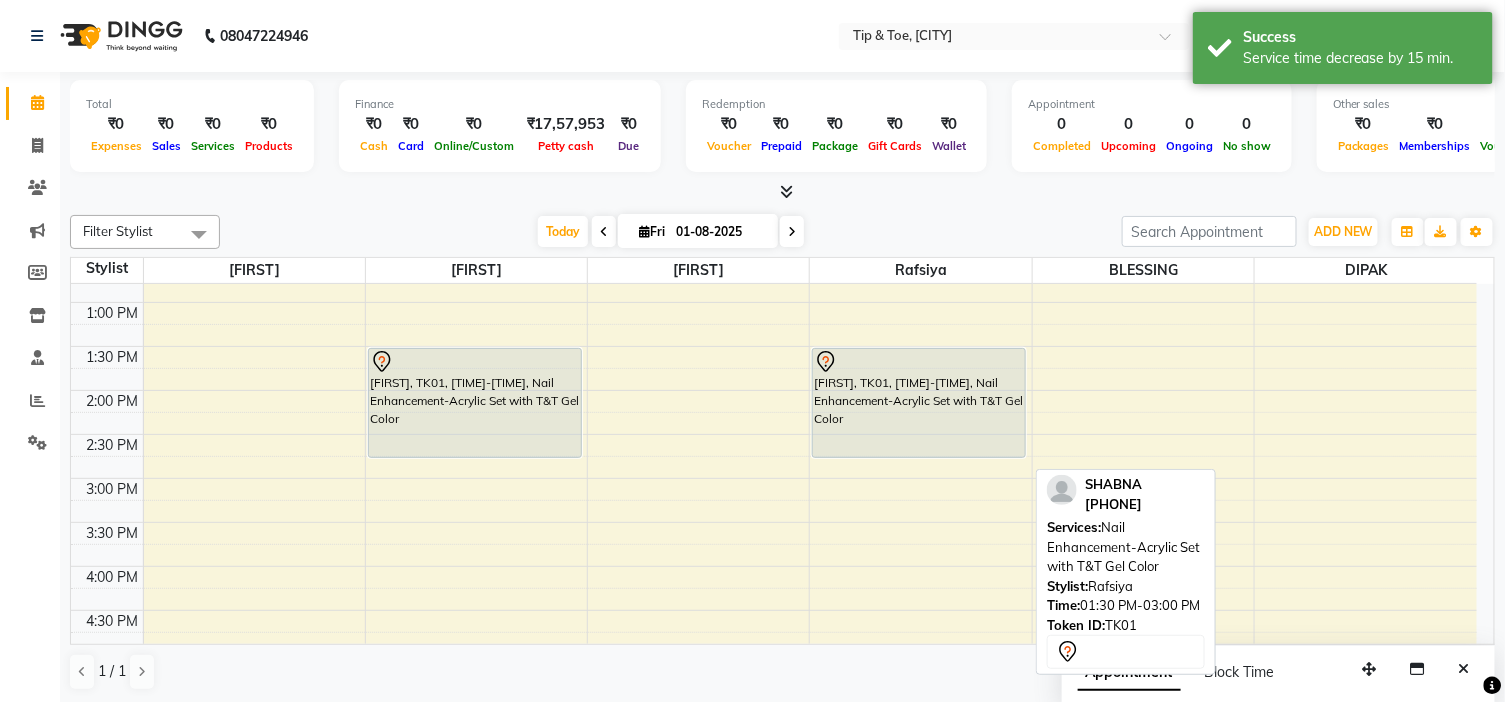 drag, startPoint x: 832, startPoint y: 473, endPoint x: 836, endPoint y: 454, distance: 19.416489 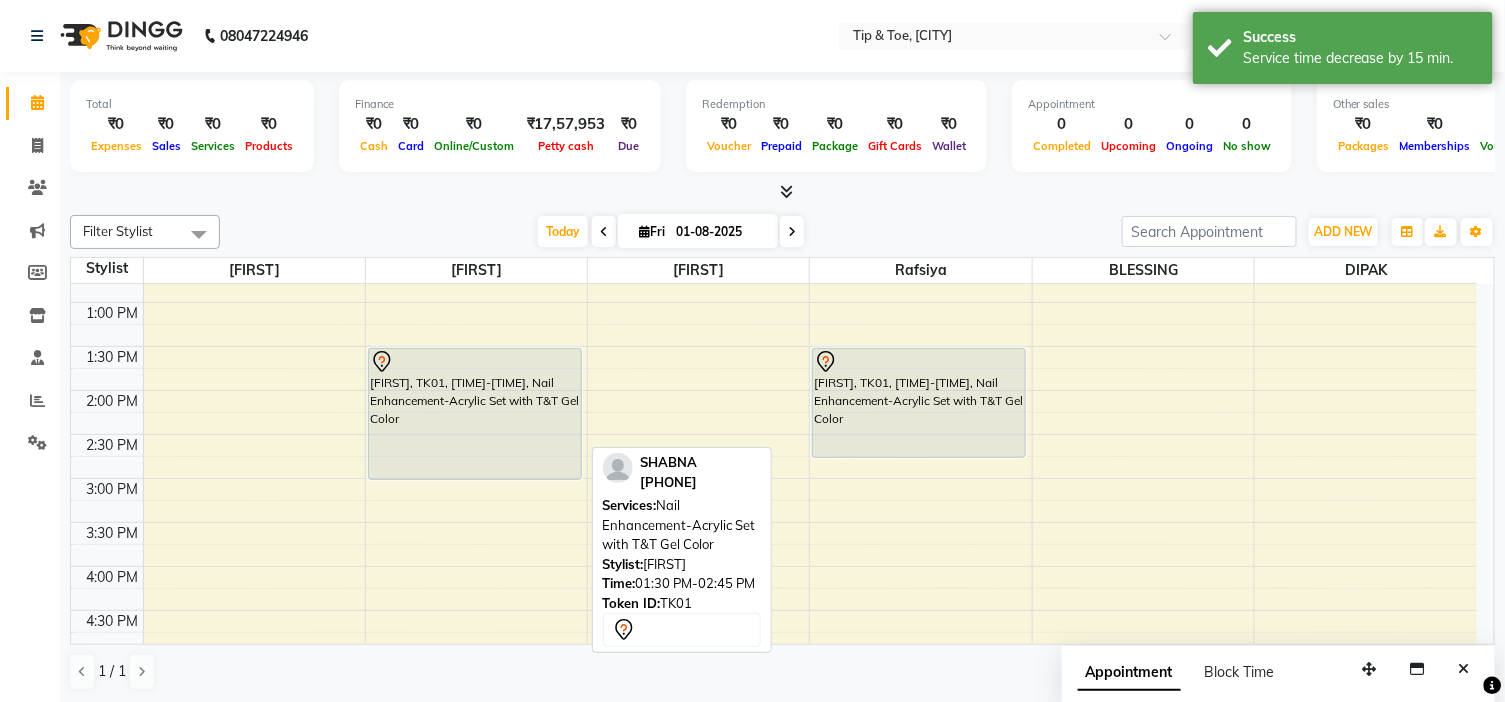 click on "[FIRST], TK01, [TIME]-[TIME], Nail Enhancement-Acrylic Set with T&T Gel Color             [FIRST], TK01, [TIME]-[TIME], Nail Enhancement-Acrylic Set with T&T Gel Color" at bounding box center (476, 522) 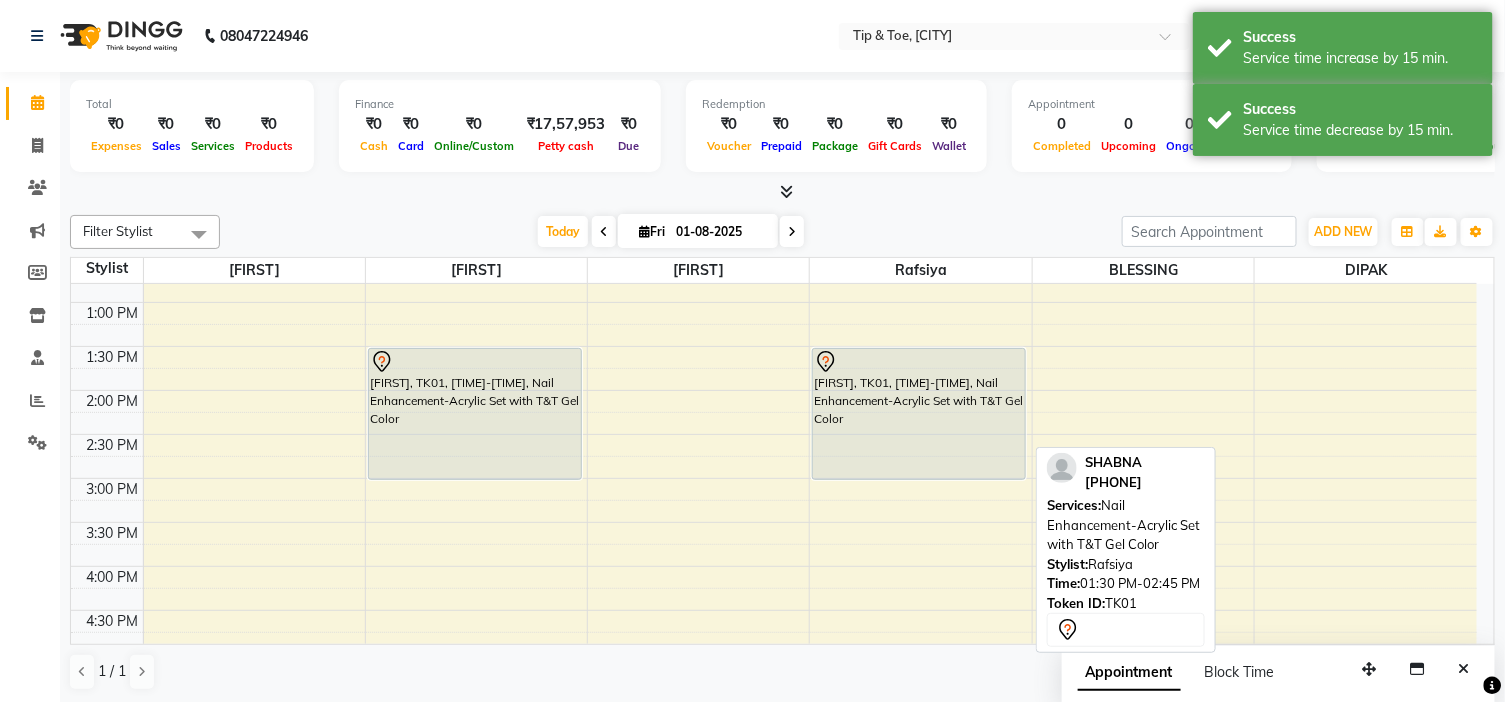 drag, startPoint x: 833, startPoint y: 454, endPoint x: 833, endPoint y: 466, distance: 12 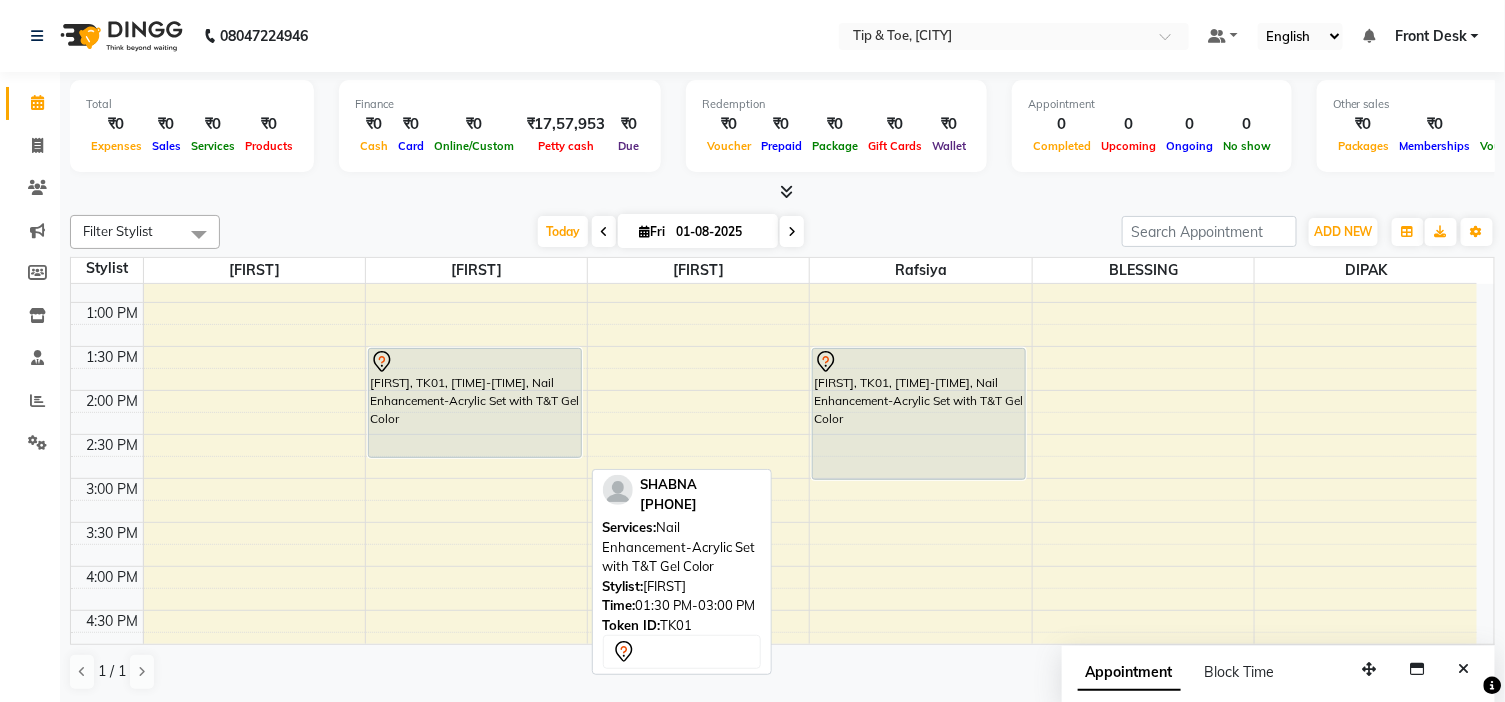 drag, startPoint x: 407, startPoint y: 475, endPoint x: 412, endPoint y: 456, distance: 19.646883 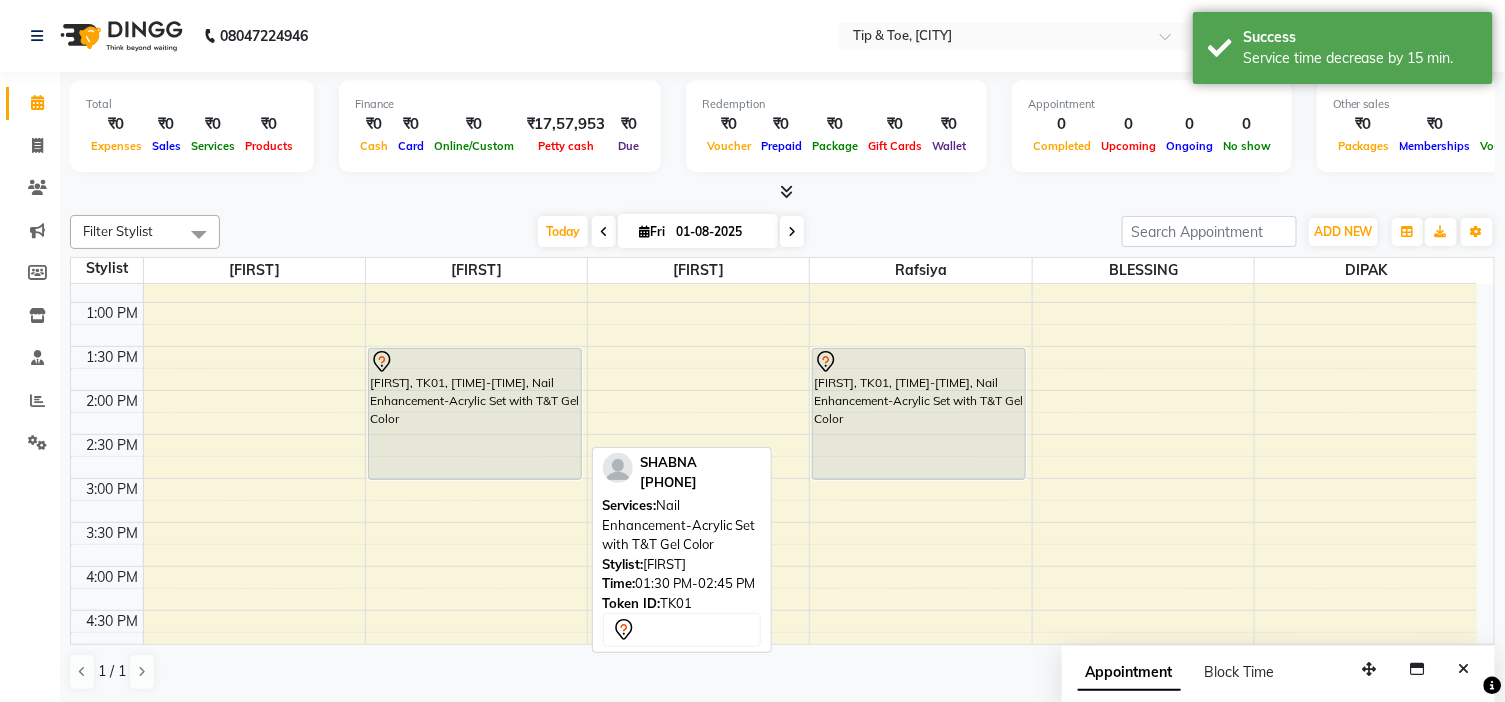drag, startPoint x: 460, startPoint y: 453, endPoint x: 461, endPoint y: 468, distance: 15.033297 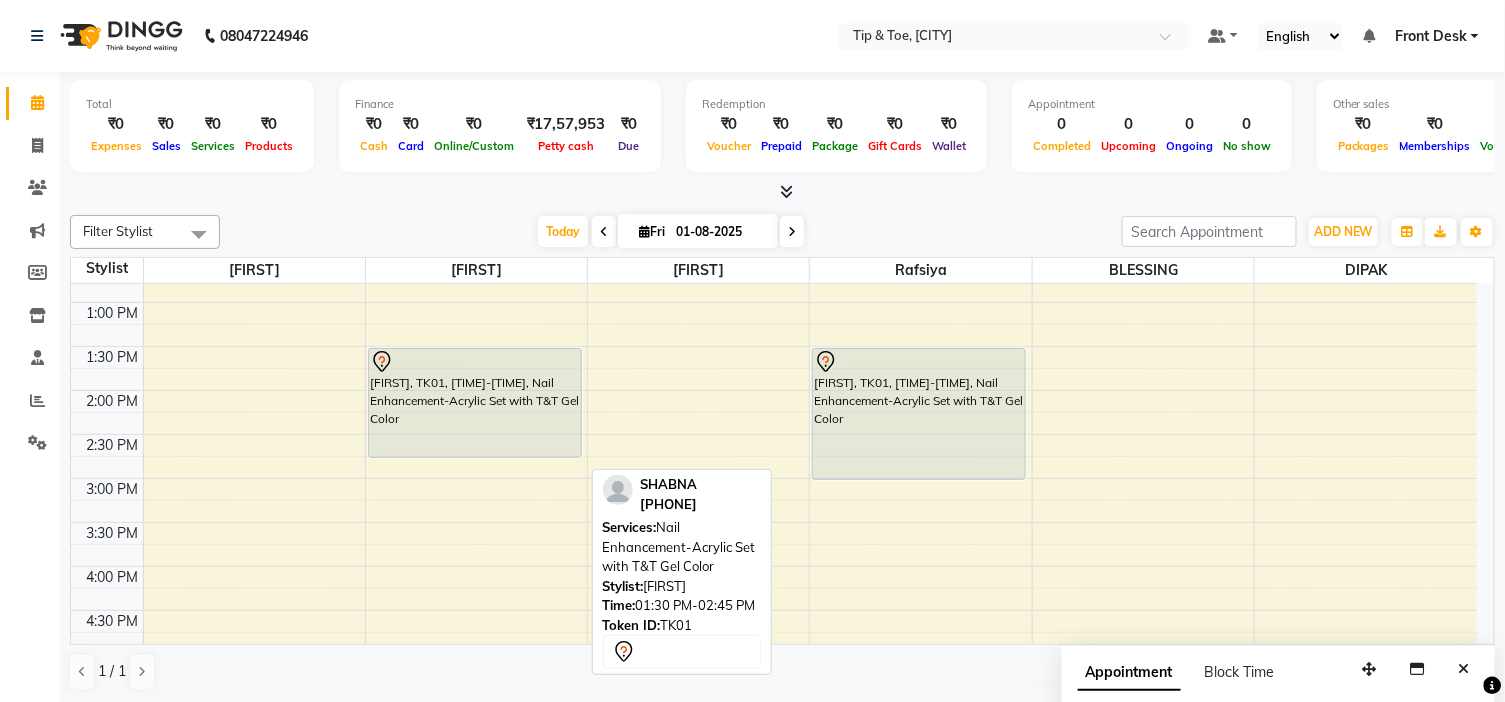 drag, startPoint x: 473, startPoint y: 476, endPoint x: 474, endPoint y: 456, distance: 20.024984 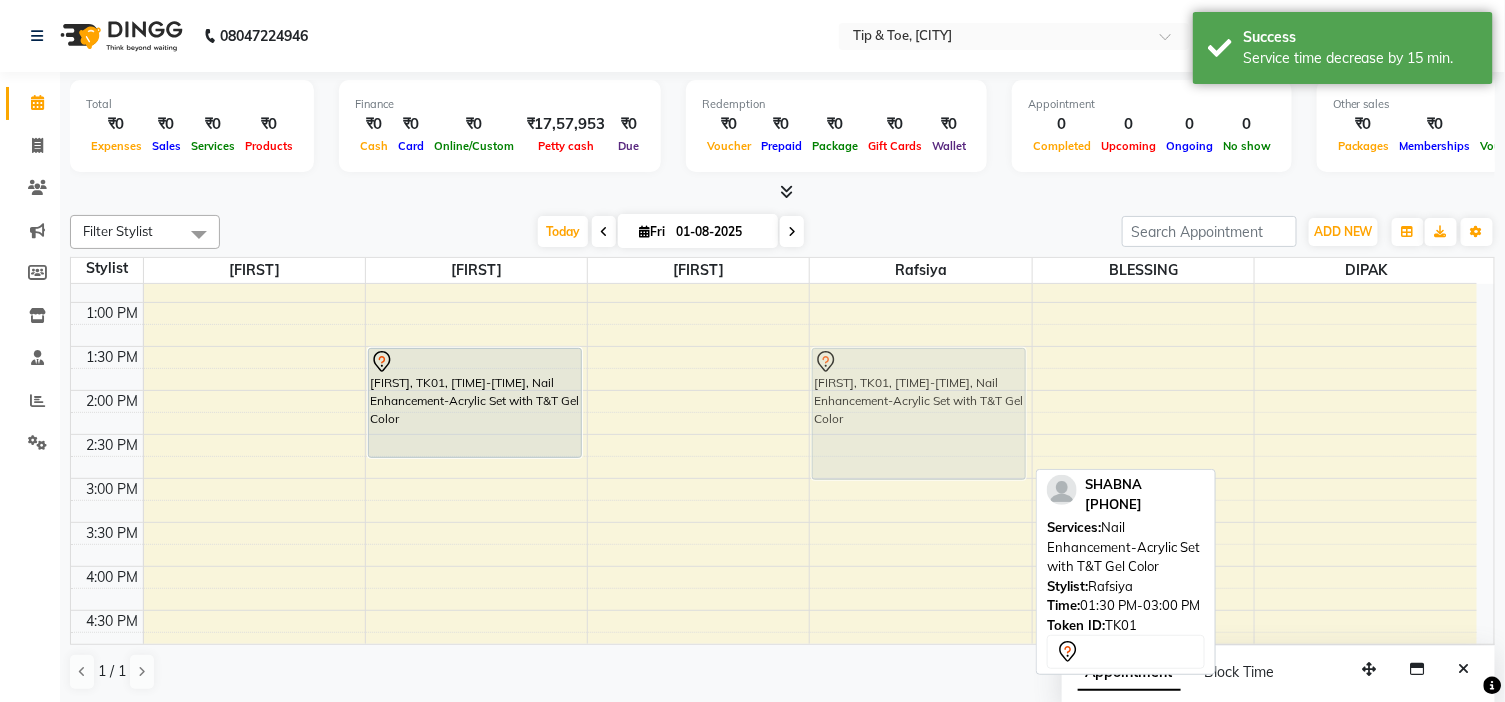 click on "[FIRST], TK01, [TIME]-[TIME], Nail Enhancement-Acrylic Set with T&T Gel Color             [FIRST], TK01, [TIME]-[TIME], Nail Enhancement-Acrylic Set with T&T Gel Color" at bounding box center (920, 522) 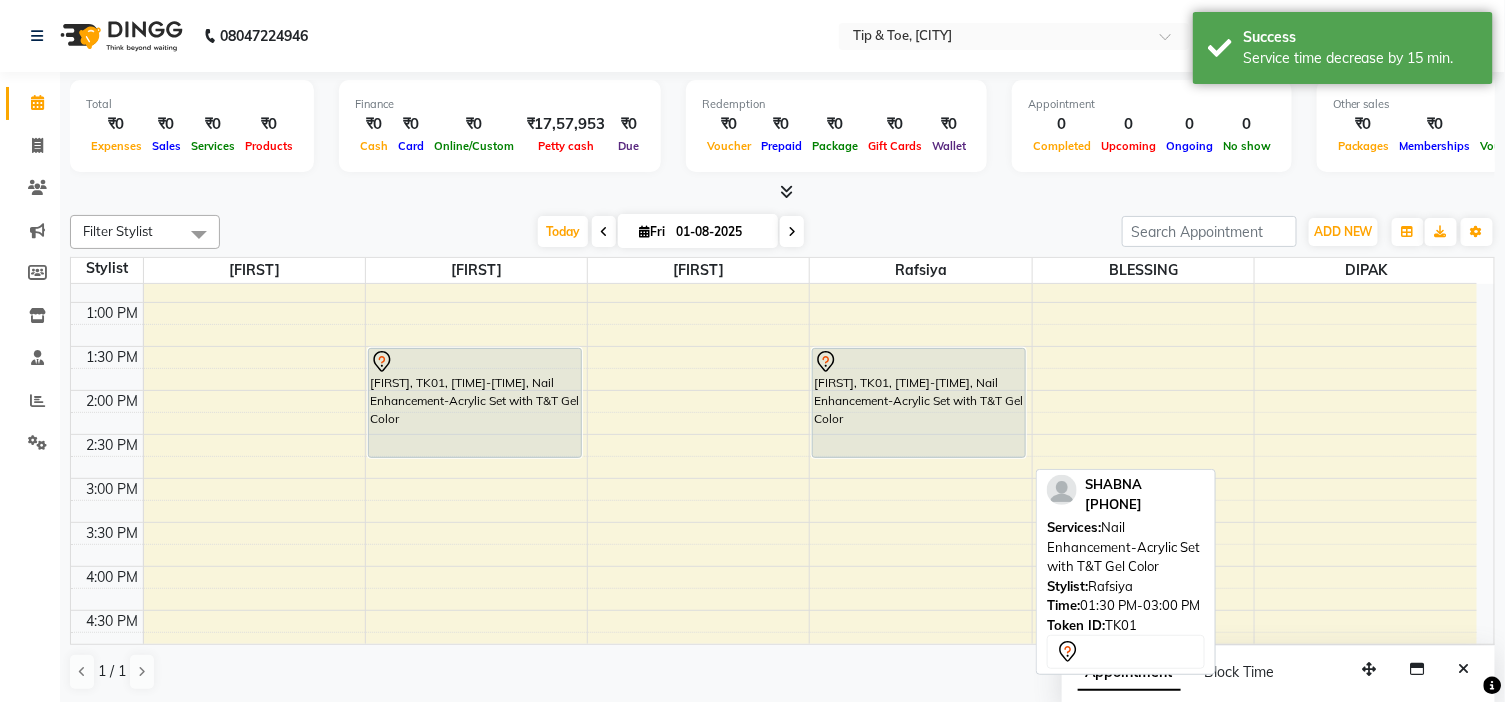 drag, startPoint x: 858, startPoint y: 475, endPoint x: 852, endPoint y: 456, distance: 19.924858 